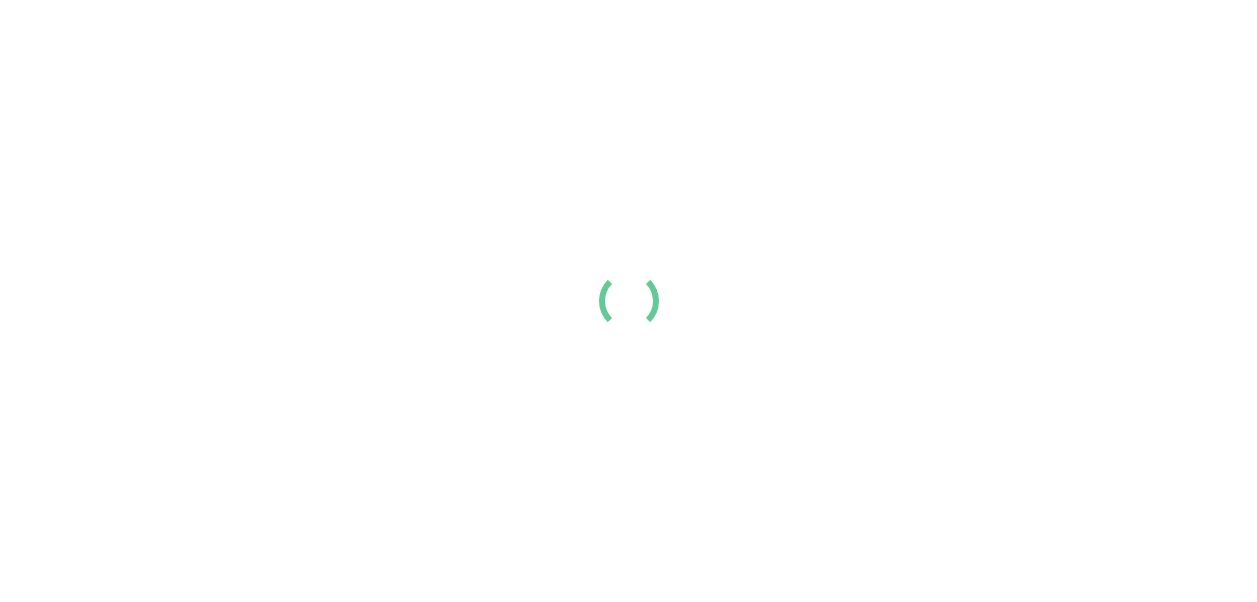 scroll, scrollTop: 0, scrollLeft: 0, axis: both 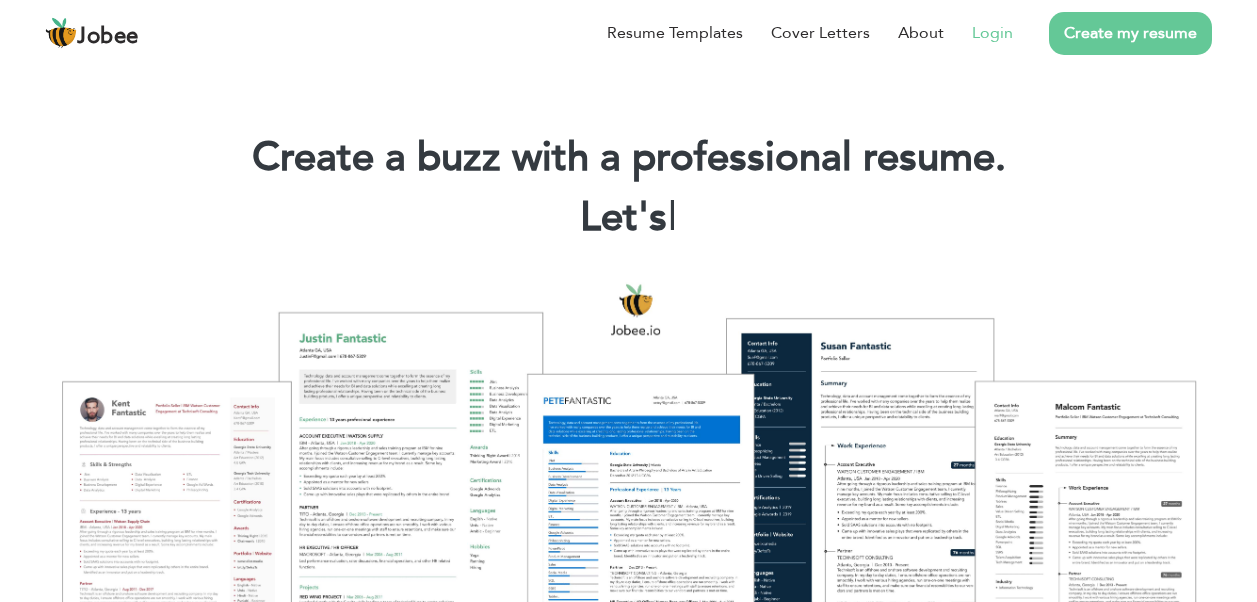 click on "Login" at bounding box center (992, 33) 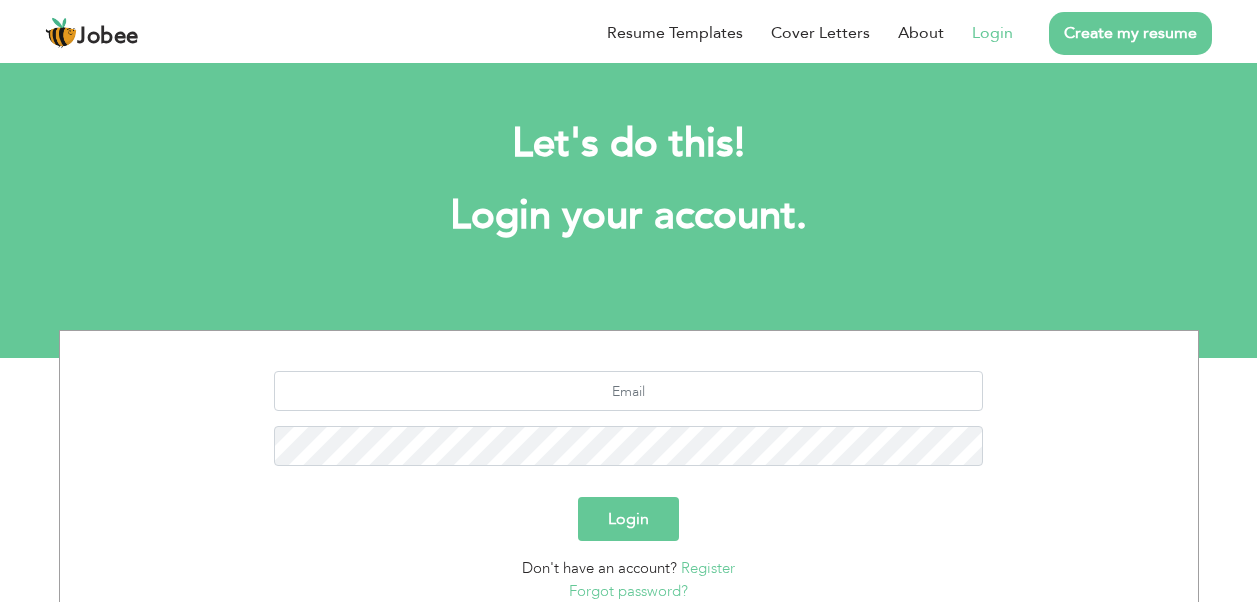 scroll, scrollTop: 0, scrollLeft: 0, axis: both 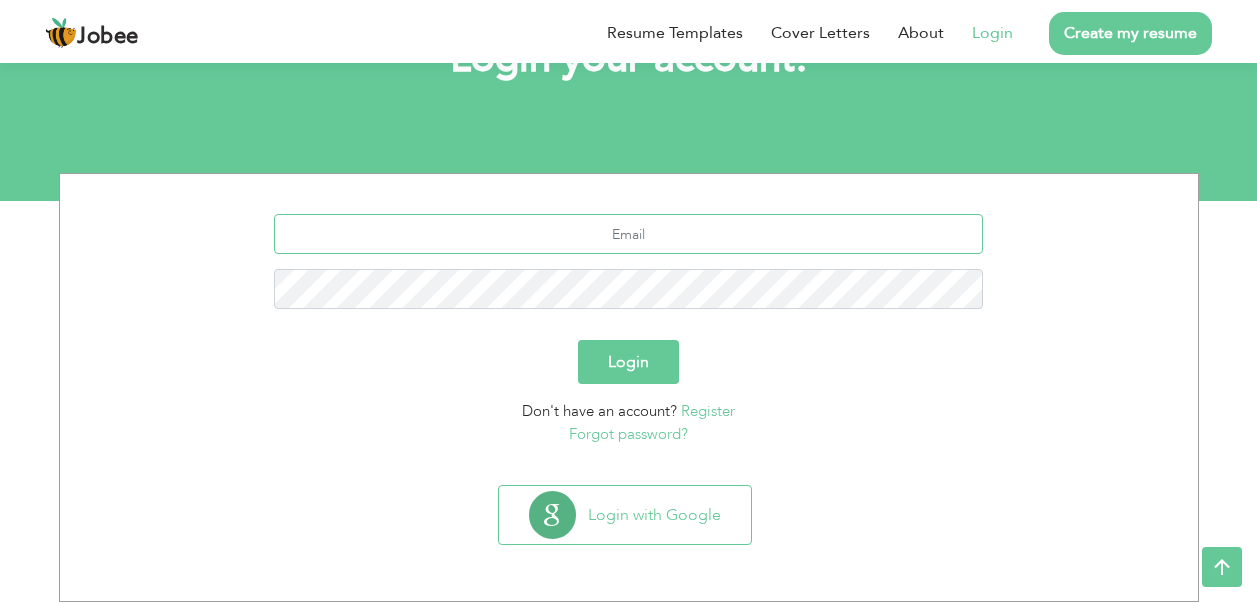click at bounding box center (628, 234) 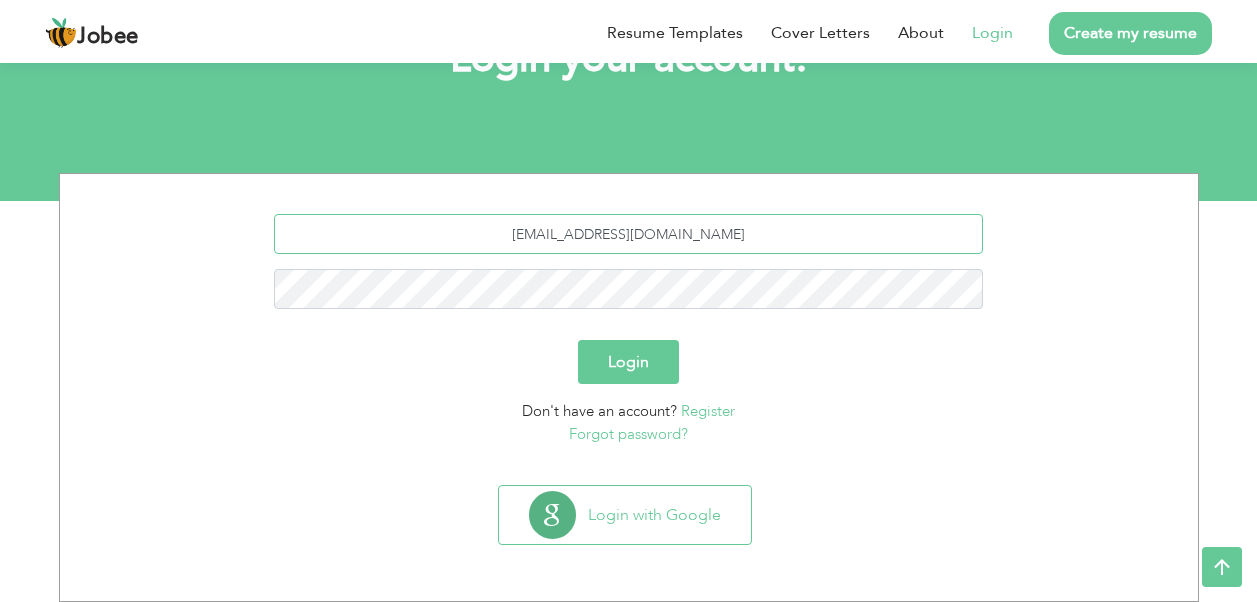 type on "[EMAIL_ADDRESS][DOMAIN_NAME]" 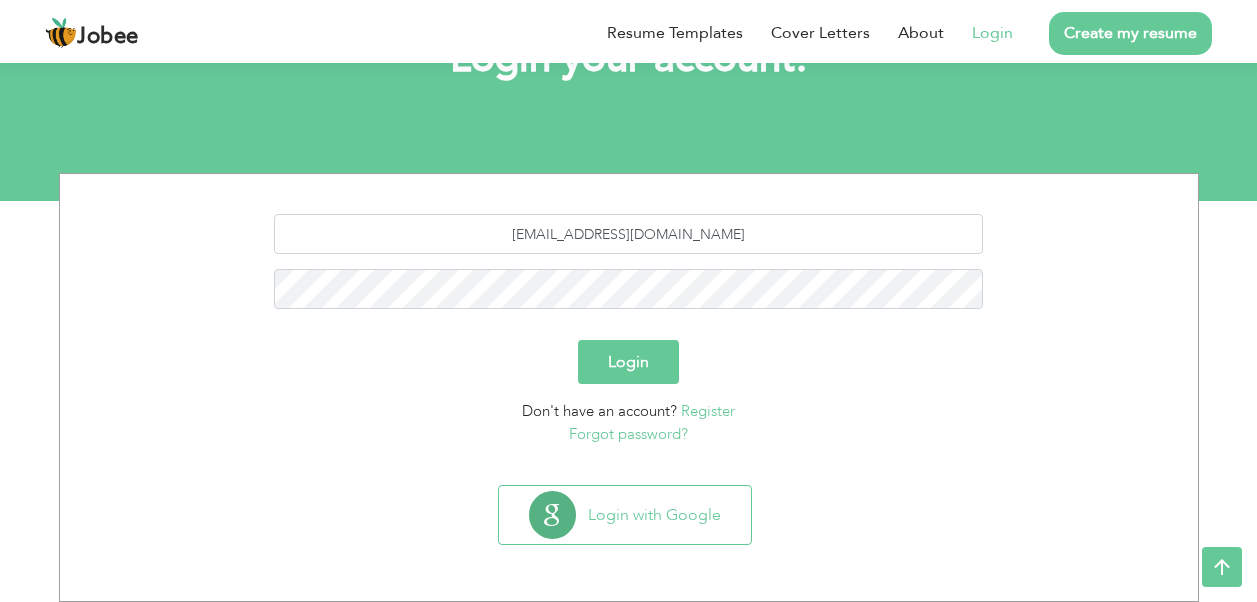 click on "Login" at bounding box center (628, 362) 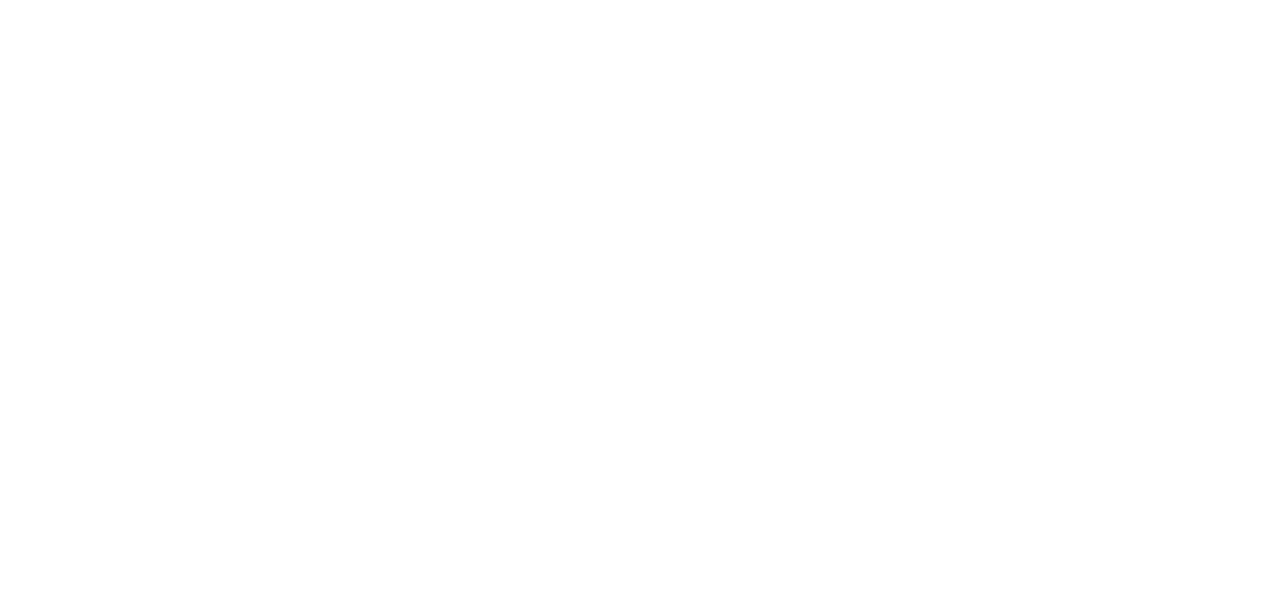 scroll, scrollTop: 0, scrollLeft: 0, axis: both 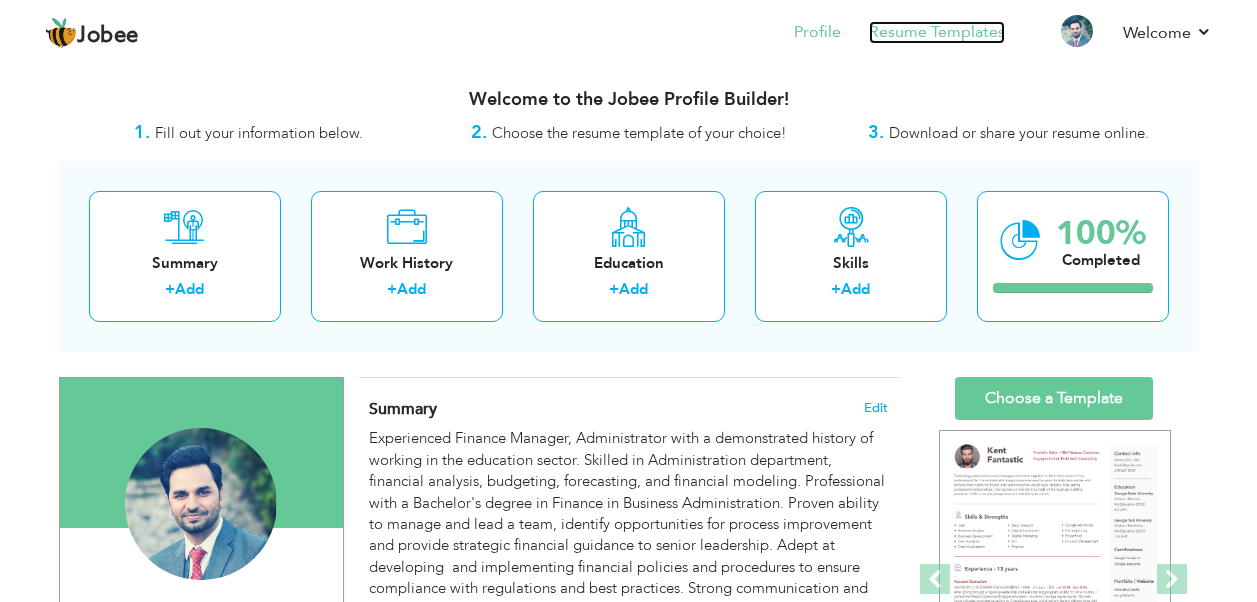 click on "Resume Templates" at bounding box center (937, 32) 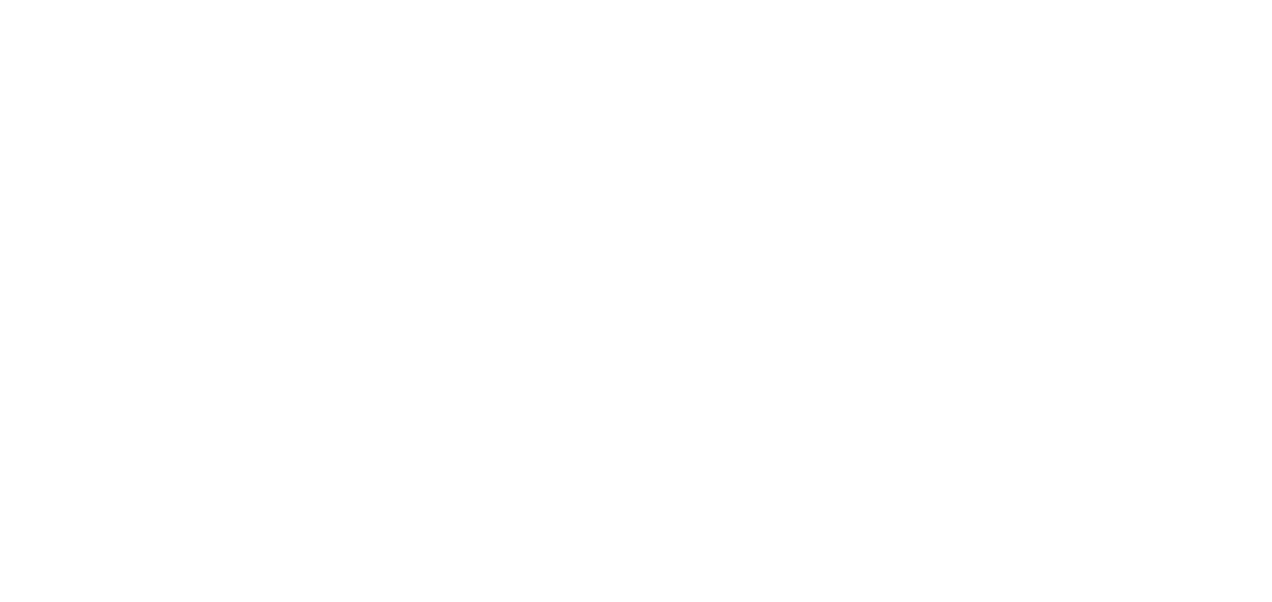 scroll, scrollTop: 0, scrollLeft: 0, axis: both 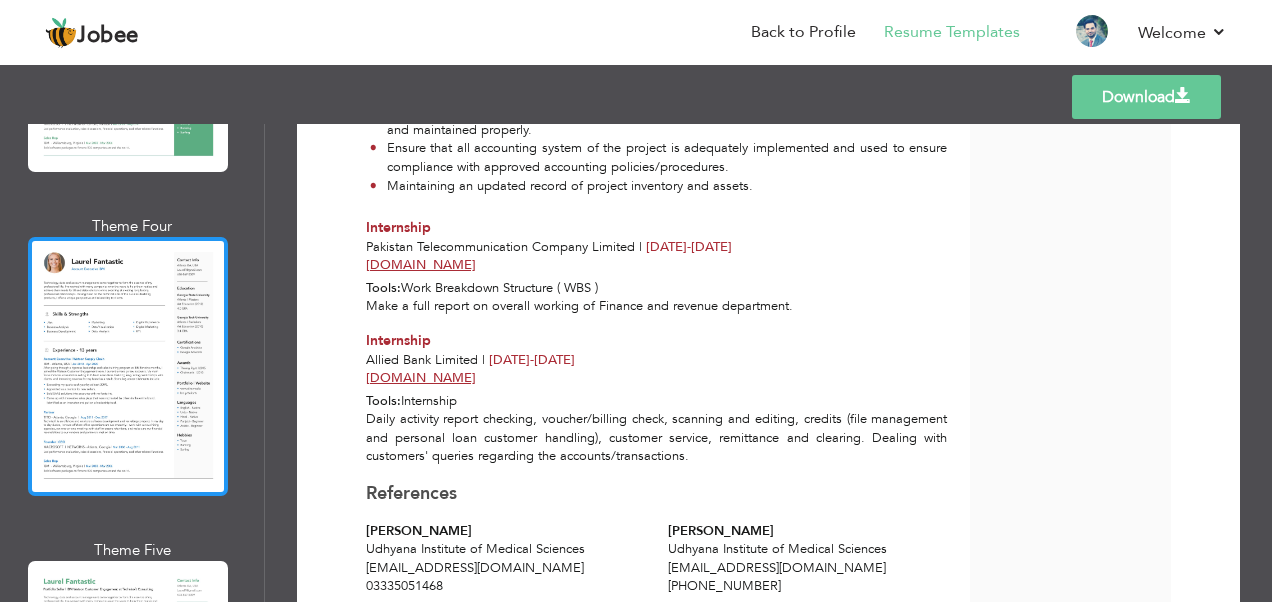 click at bounding box center (128, 366) 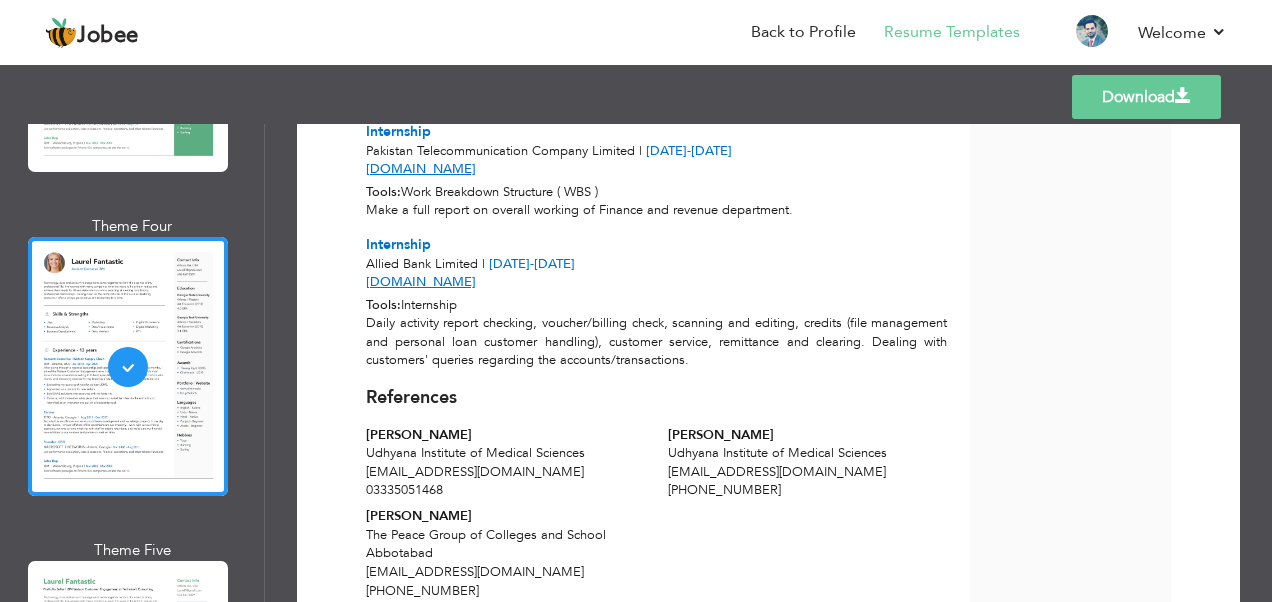 scroll, scrollTop: 2735, scrollLeft: 0, axis: vertical 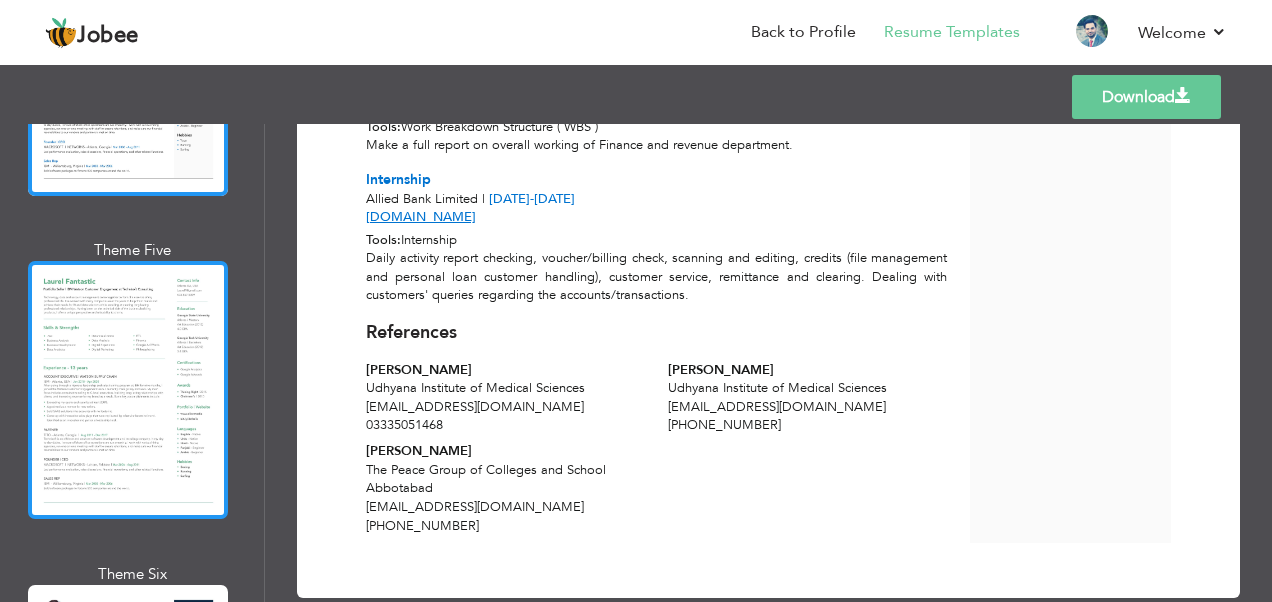 click at bounding box center (128, 390) 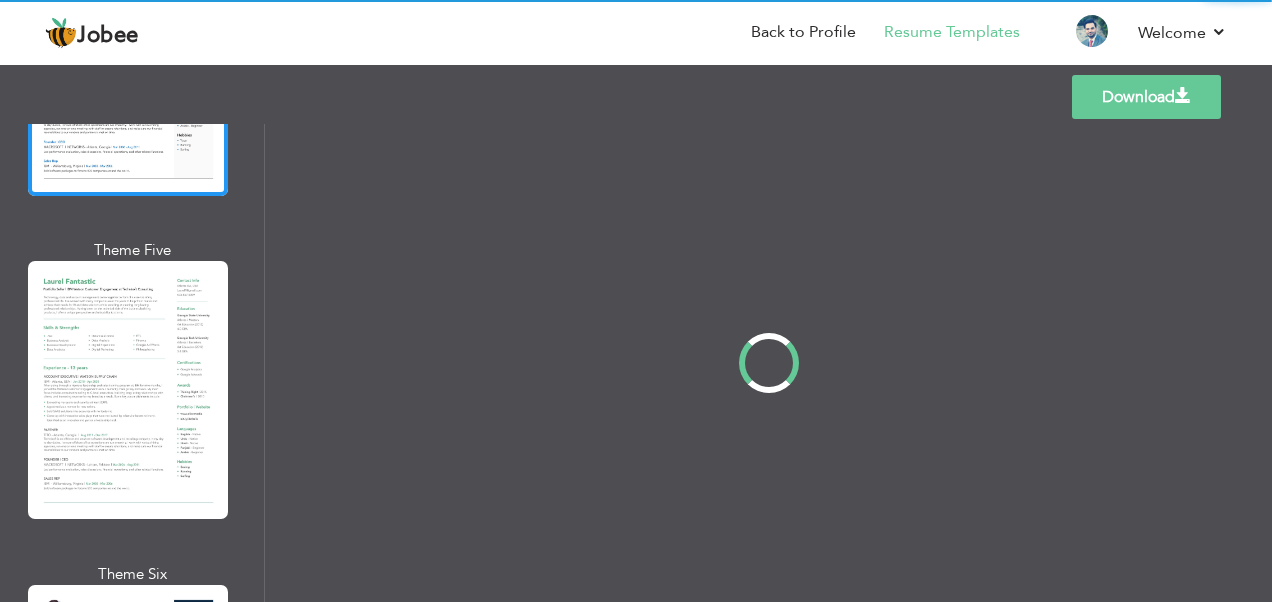 scroll, scrollTop: 0, scrollLeft: 0, axis: both 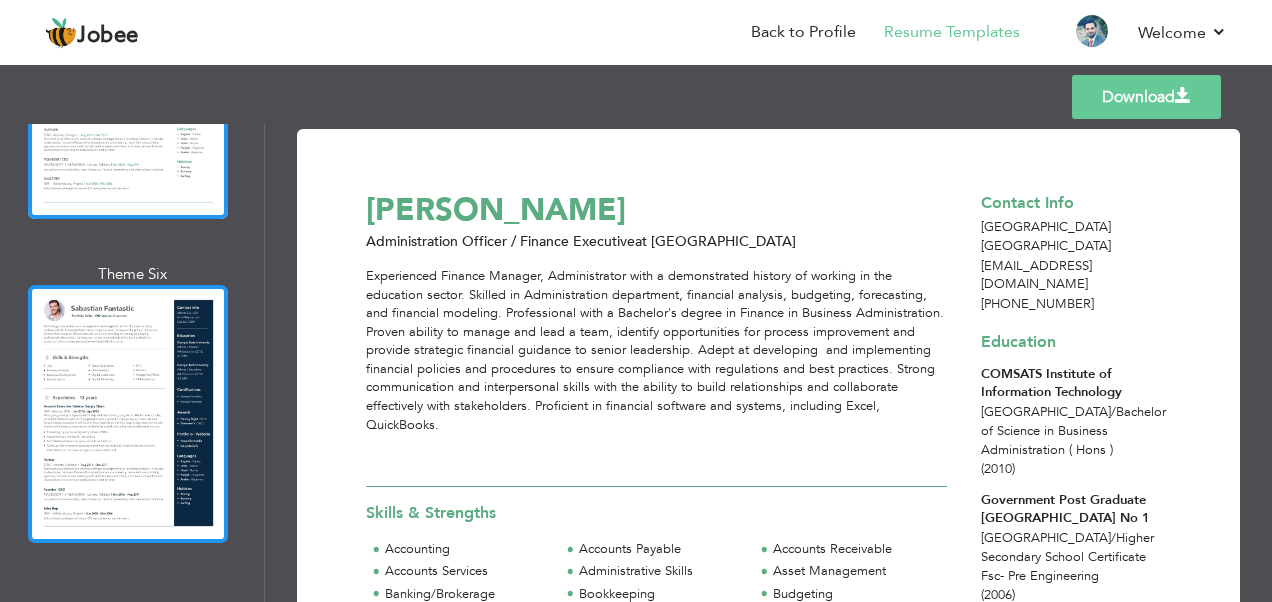 click at bounding box center (128, 414) 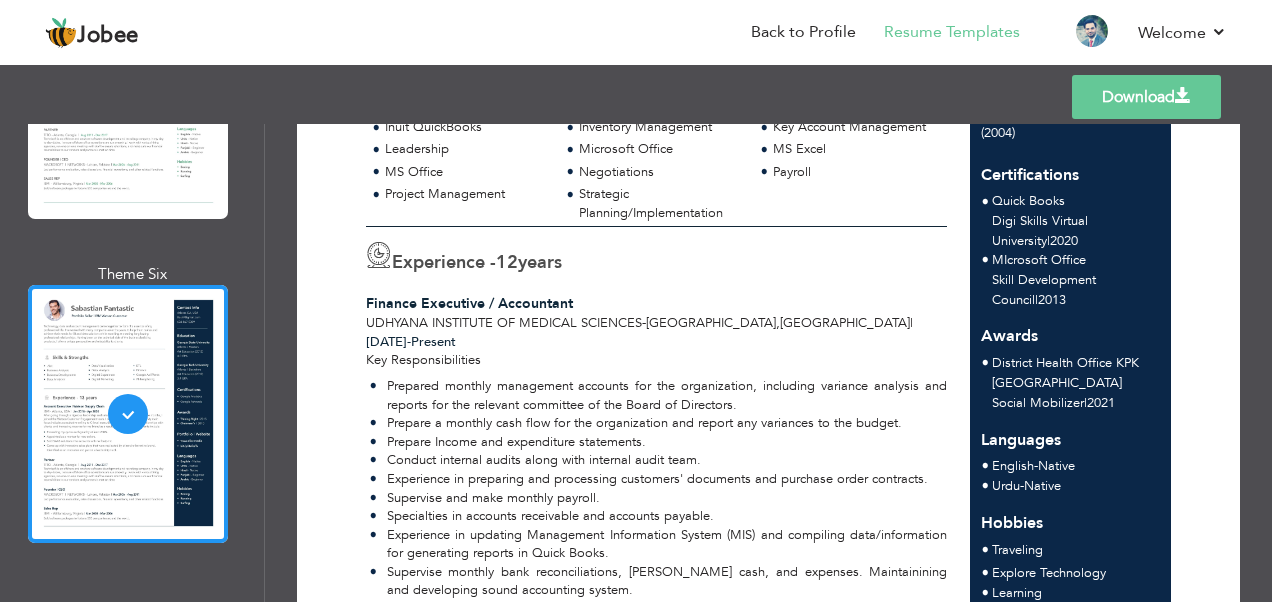 scroll, scrollTop: 1100, scrollLeft: 0, axis: vertical 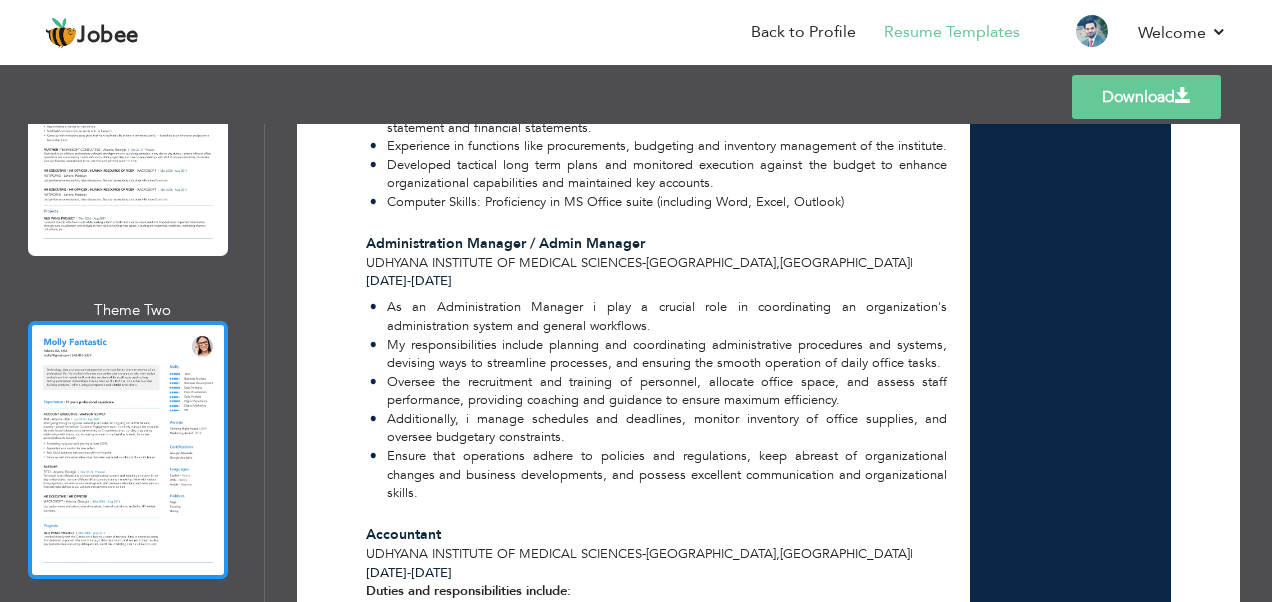 click at bounding box center [128, 450] 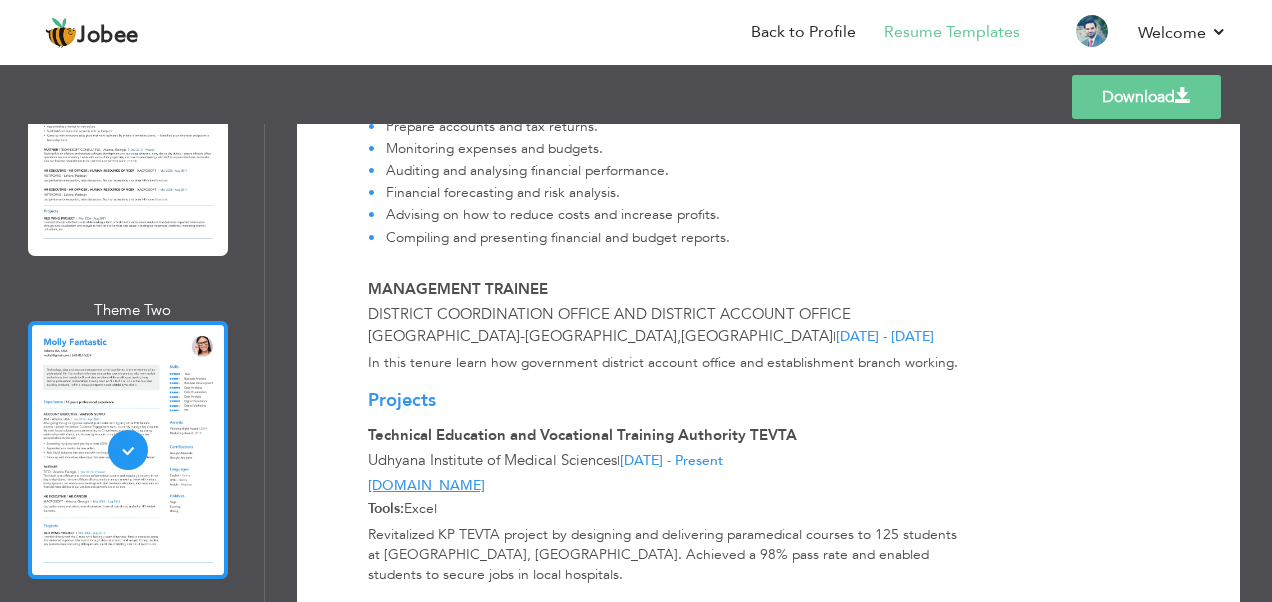 scroll, scrollTop: 1600, scrollLeft: 0, axis: vertical 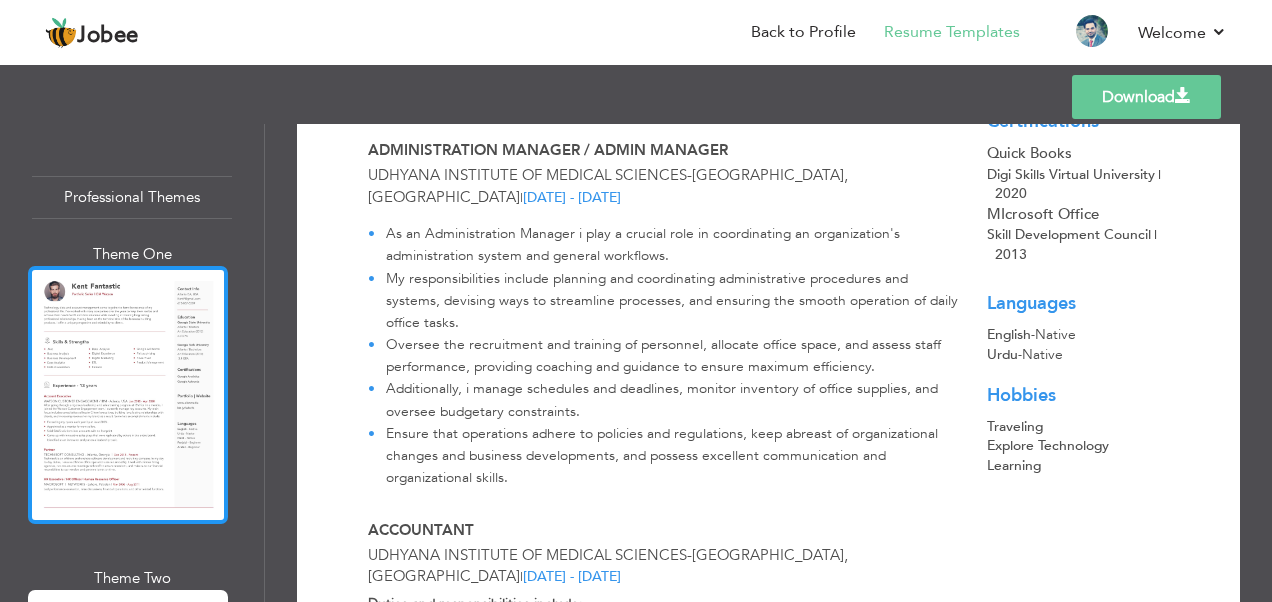 click at bounding box center (128, 395) 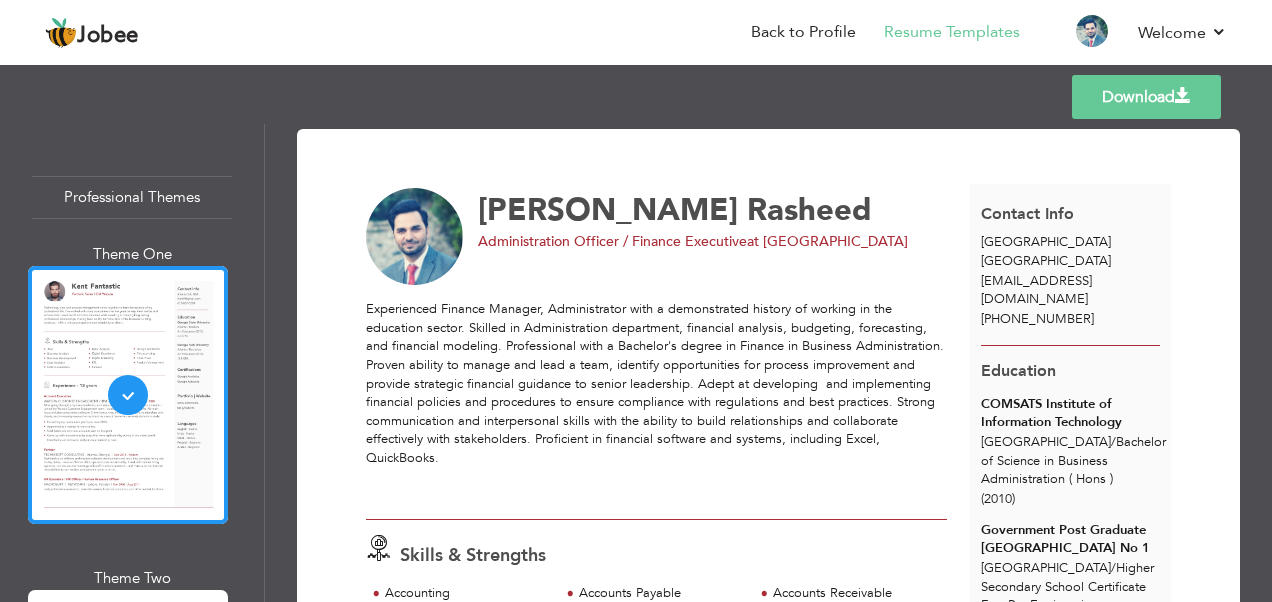scroll, scrollTop: 600, scrollLeft: 0, axis: vertical 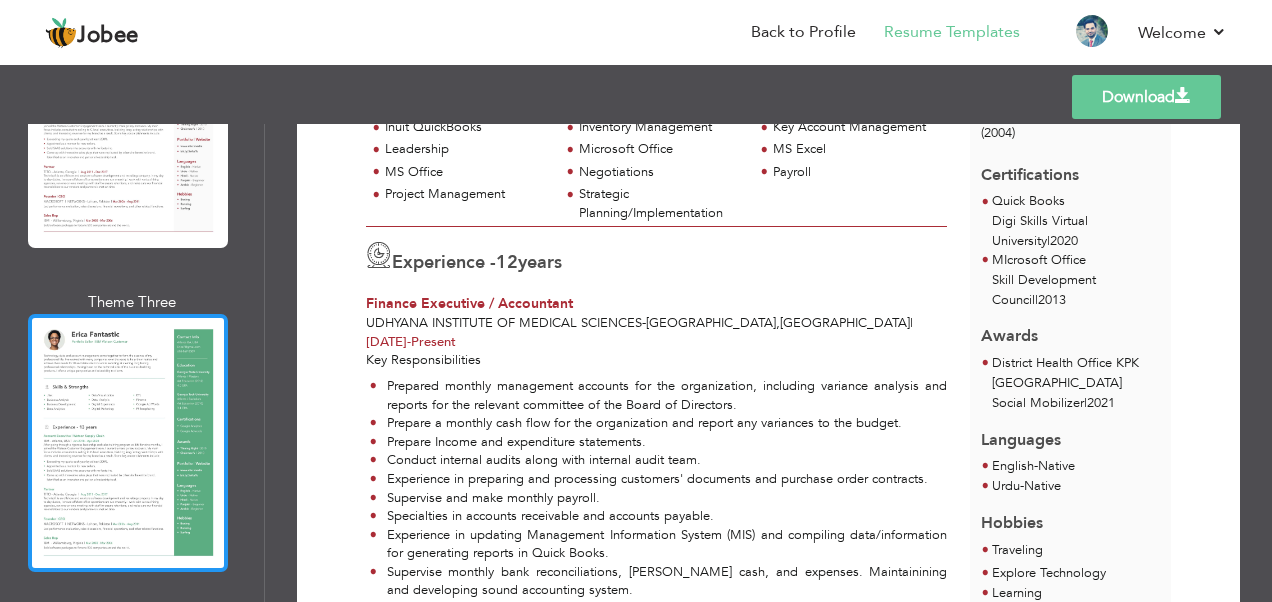 click at bounding box center (128, 443) 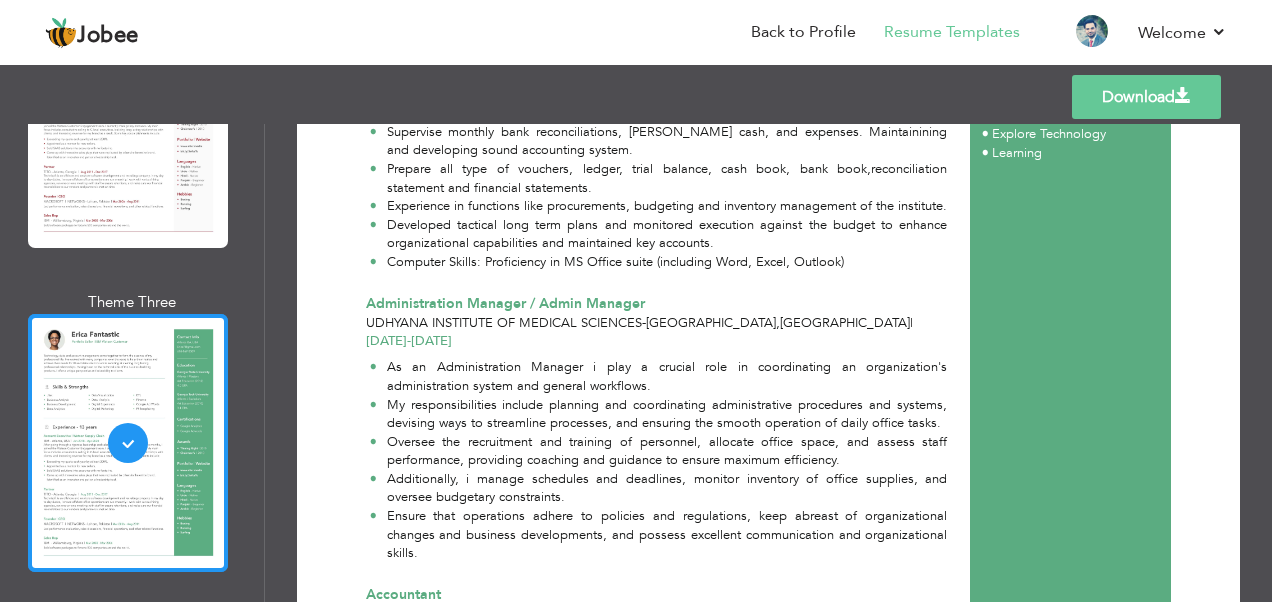 scroll, scrollTop: 1400, scrollLeft: 0, axis: vertical 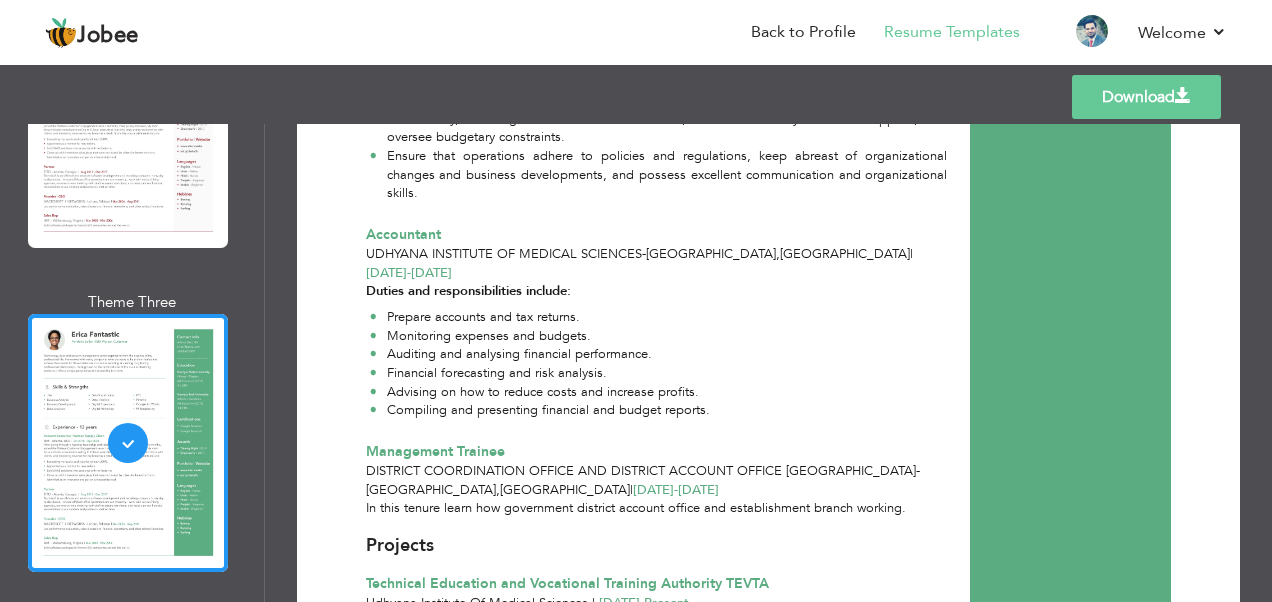 click on "Theme One
Theme Two
Theme Three
Theme Four" at bounding box center [132, 615] 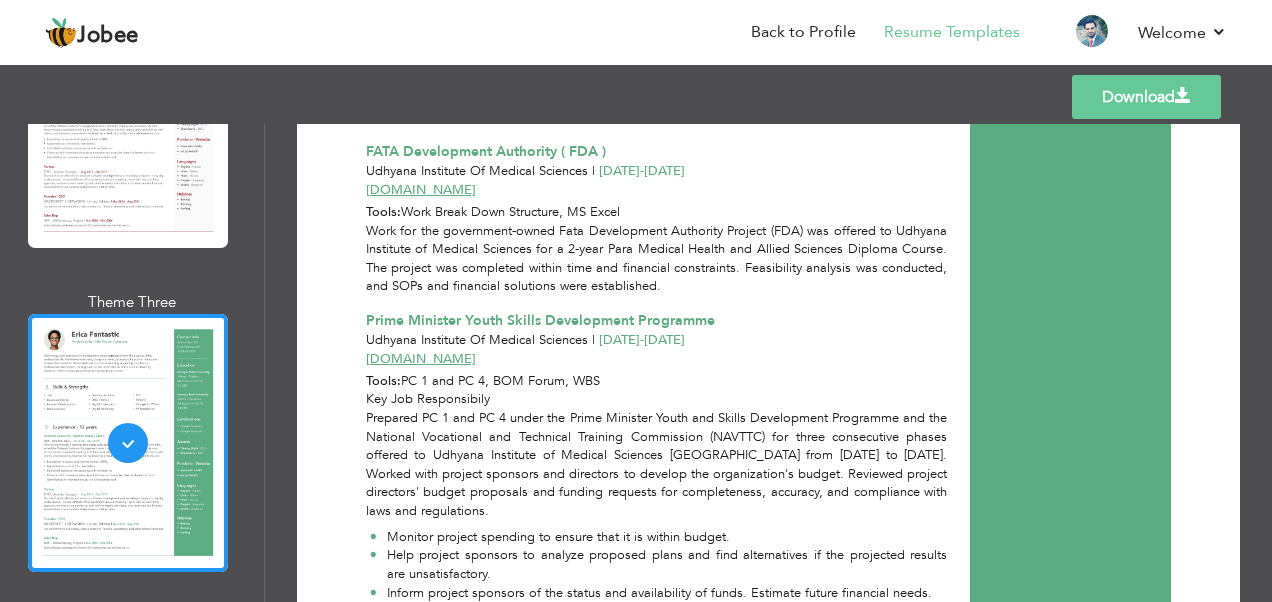 click on "Professional Themes
Theme One
Theme Two
Theme Three
Theme Six" at bounding box center (132, 363) 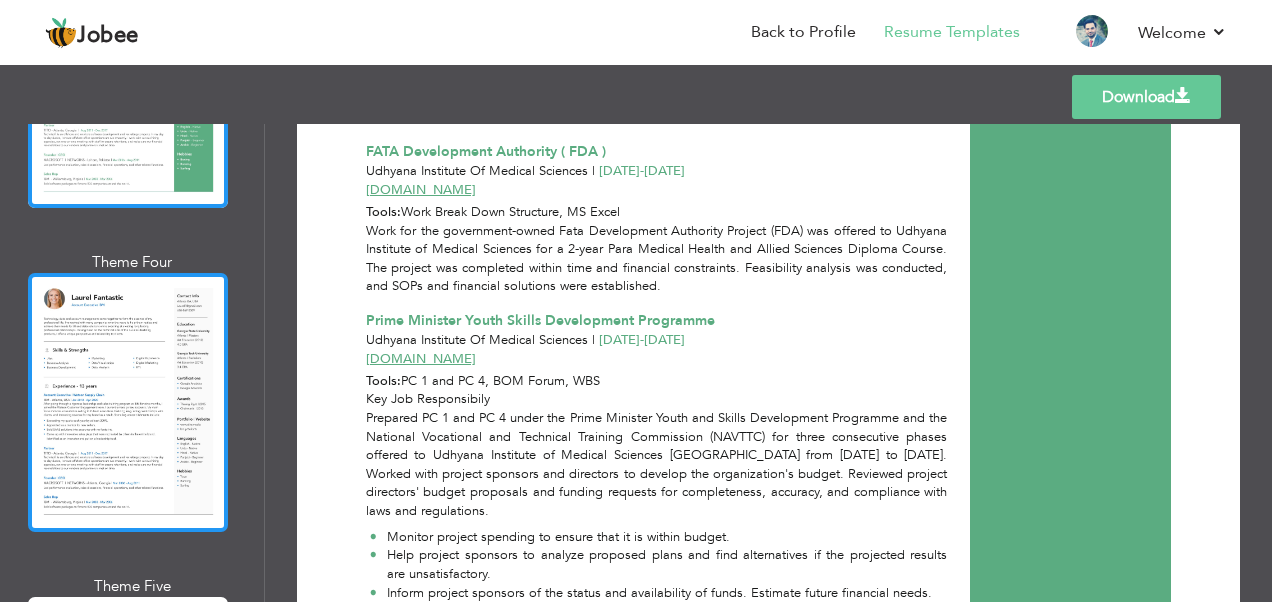 scroll, scrollTop: 1000, scrollLeft: 0, axis: vertical 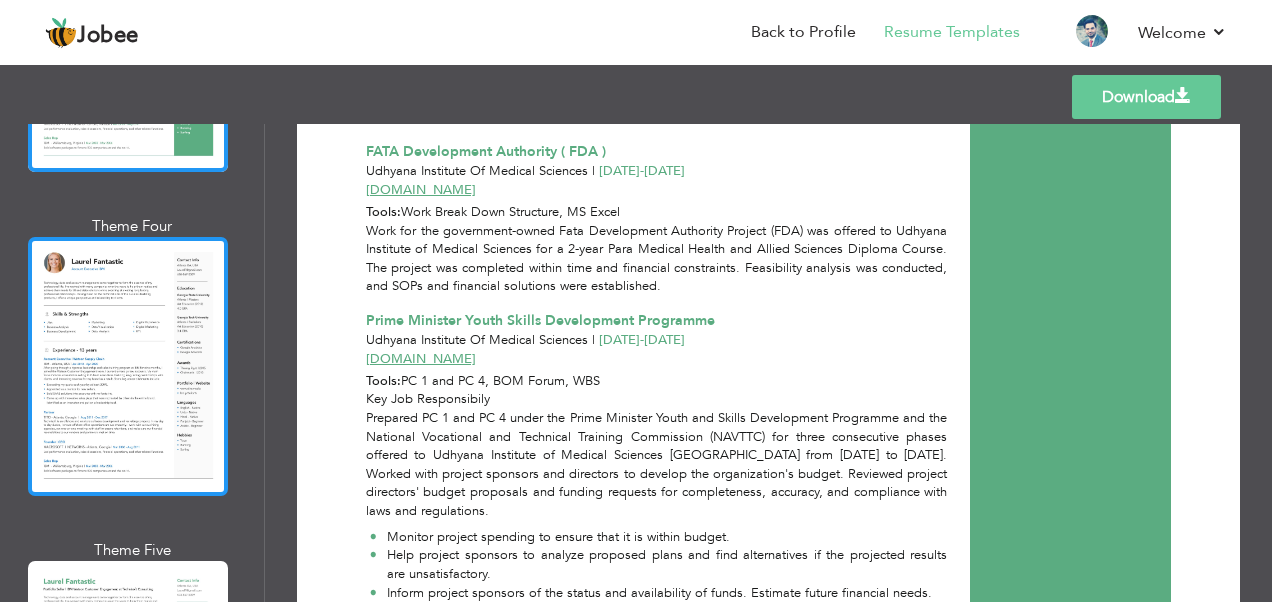 click at bounding box center (128, 366) 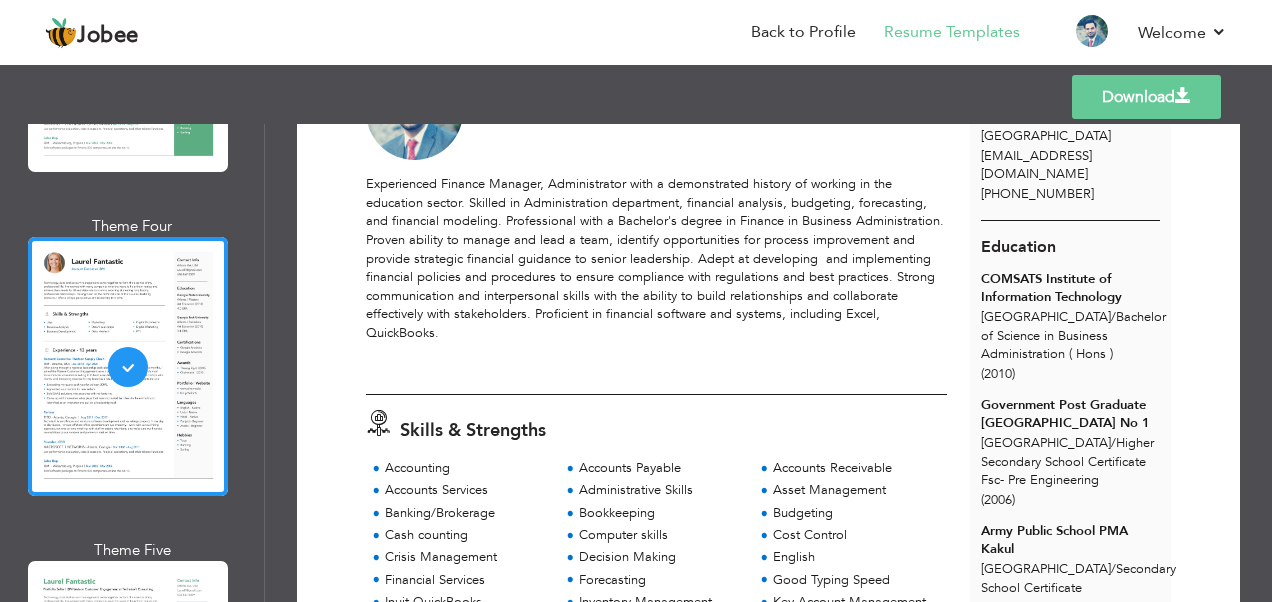 scroll, scrollTop: 300, scrollLeft: 0, axis: vertical 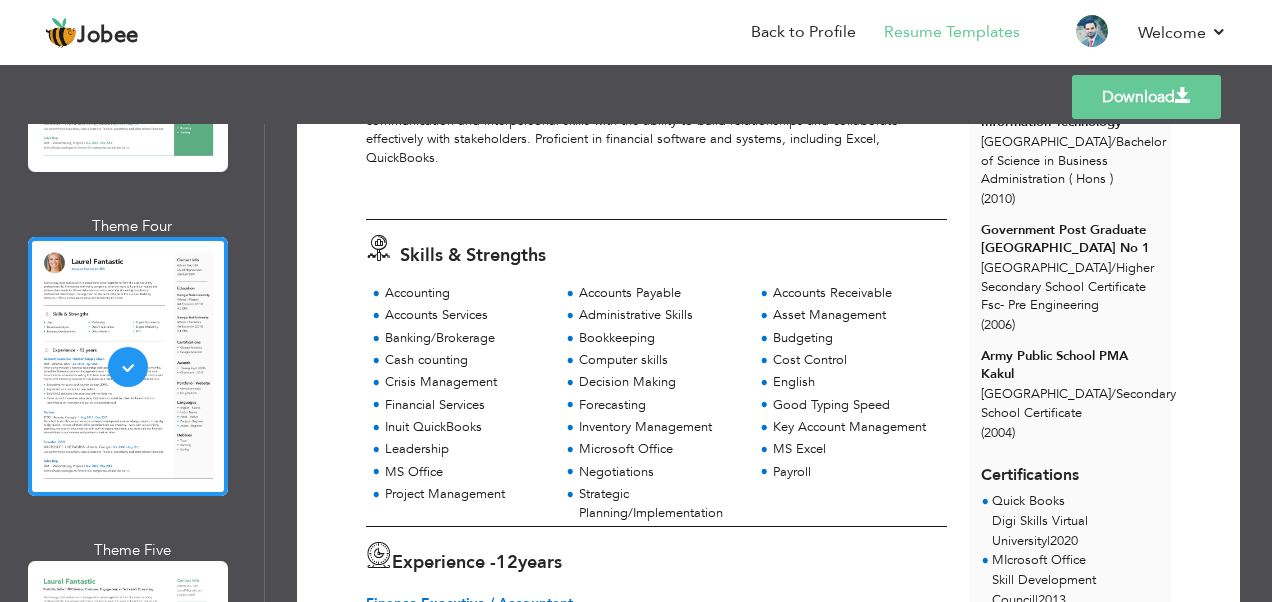 click on "Theme Five" at bounding box center (132, 550) 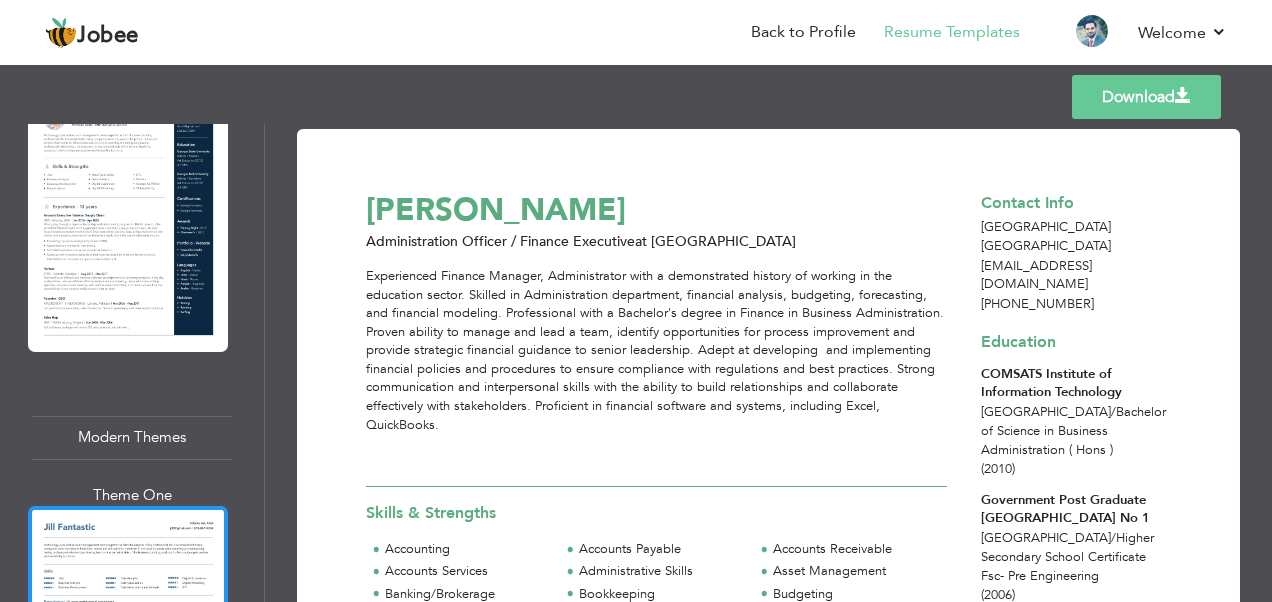 scroll 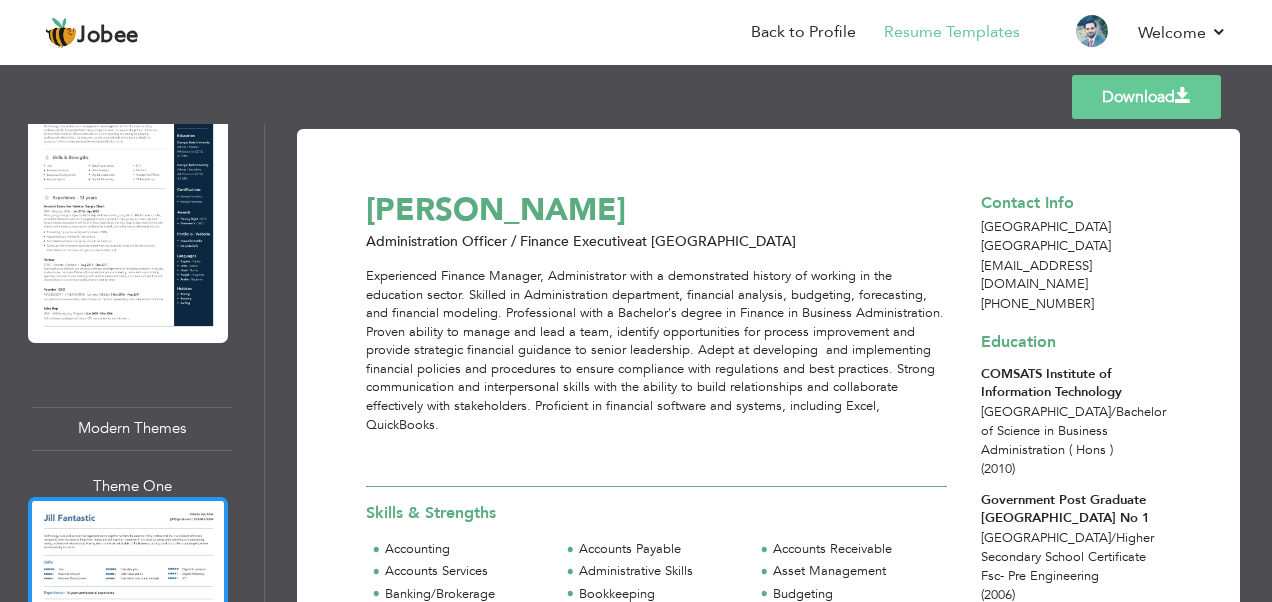 click at bounding box center (128, 626) 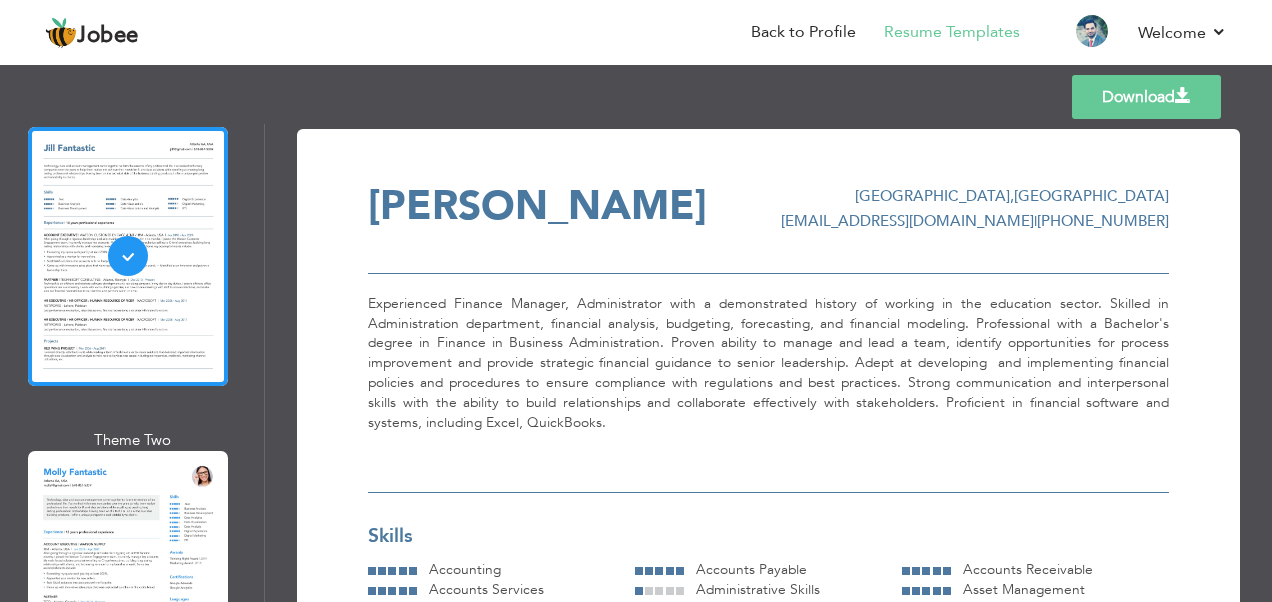 scroll, scrollTop: 2300, scrollLeft: 0, axis: vertical 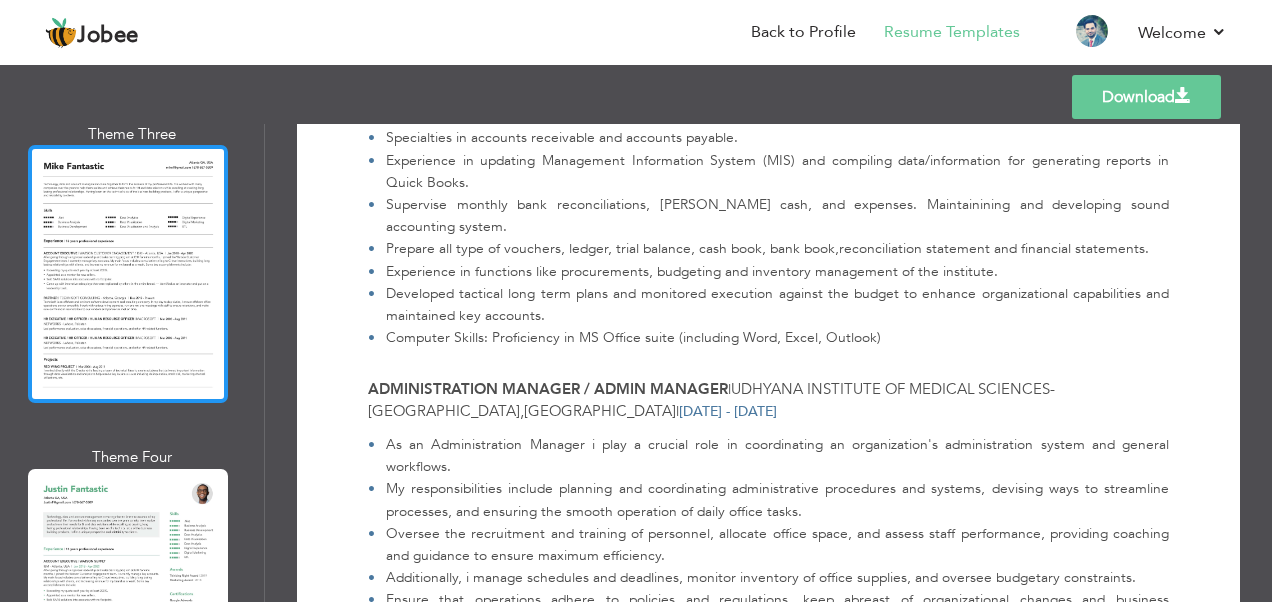 click at bounding box center [128, 274] 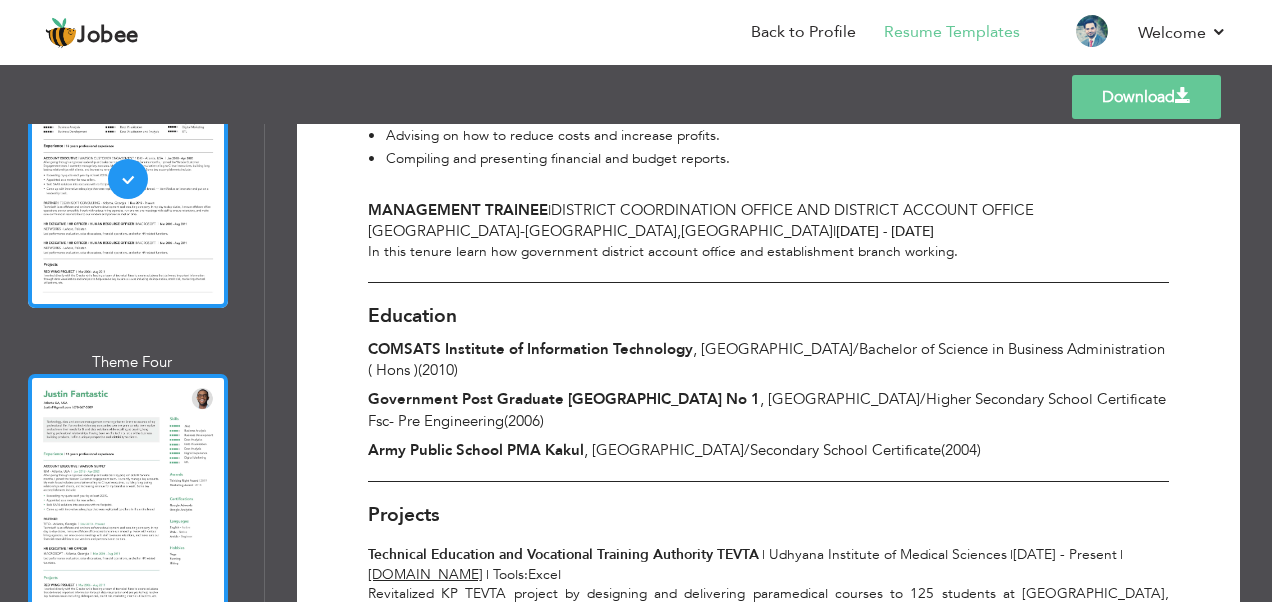 scroll, scrollTop: 3000, scrollLeft: 0, axis: vertical 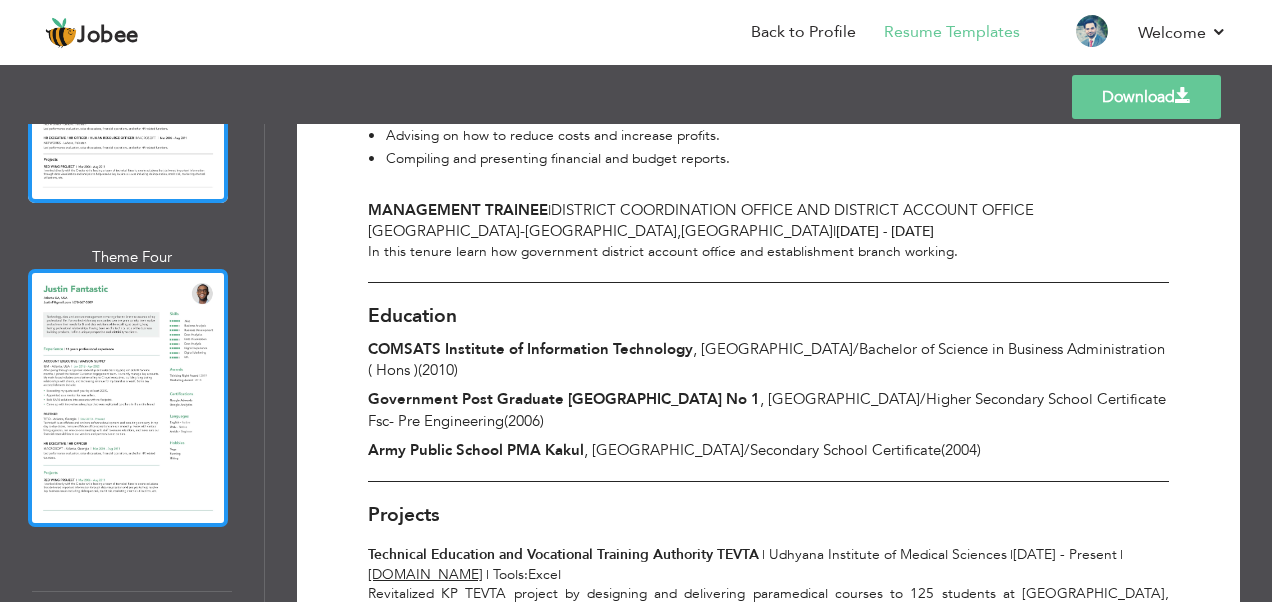 click at bounding box center (128, 398) 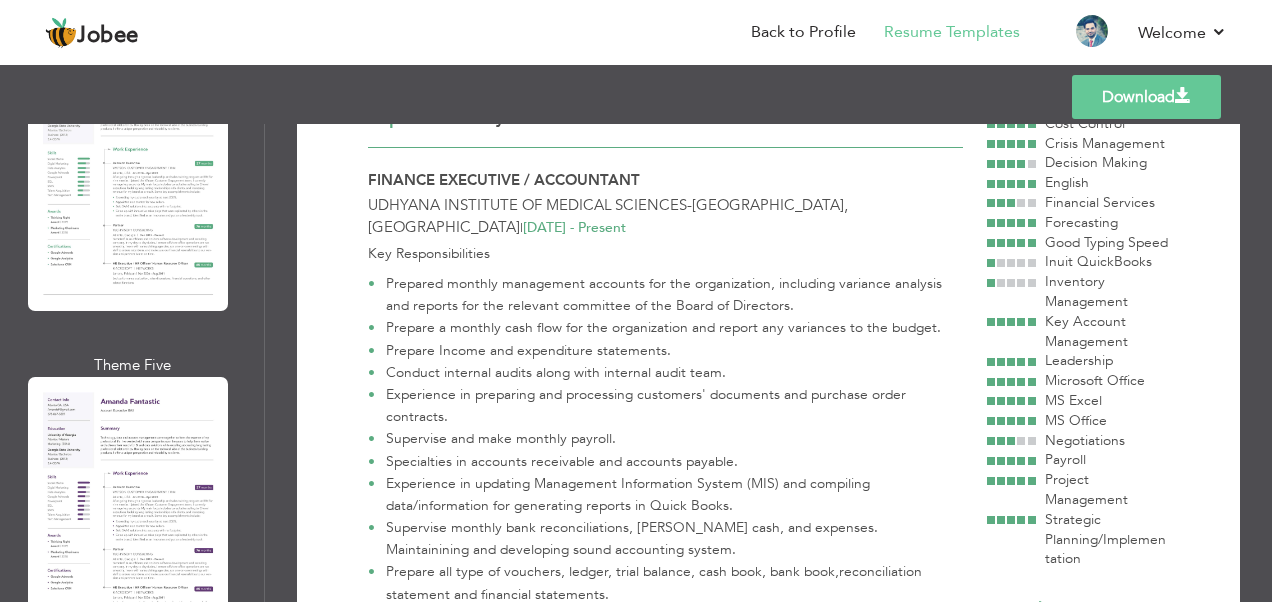 click on "Theme One
Theme Two
Theme Three
Theme Four" at bounding box center (132, -131) 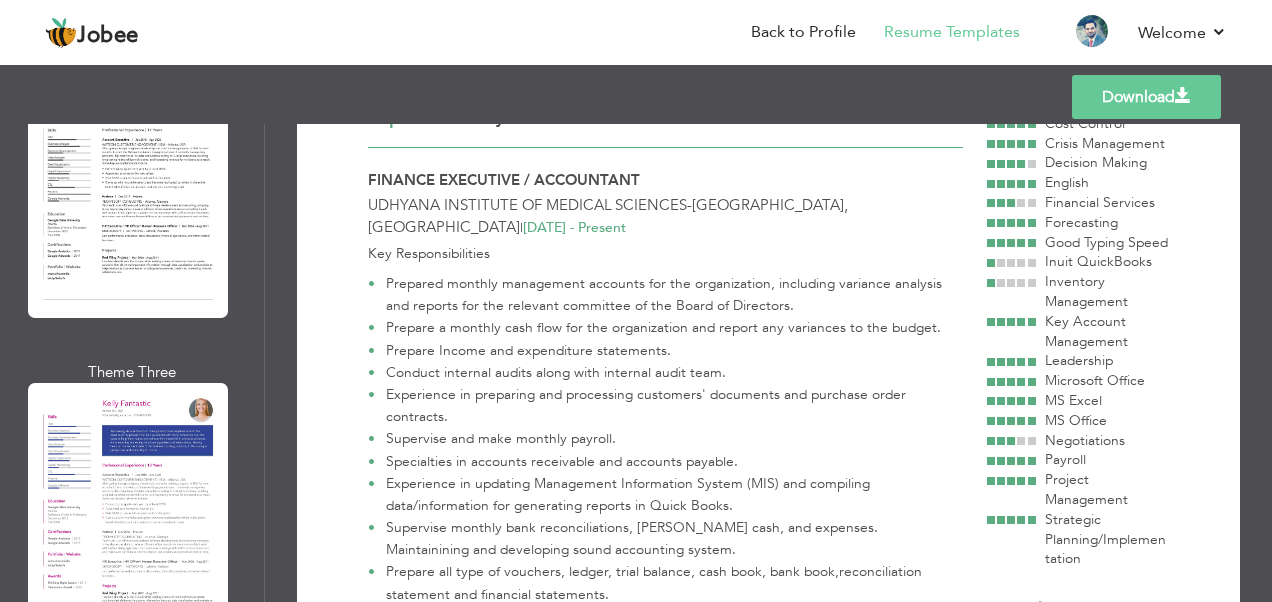 scroll, scrollTop: 5700, scrollLeft: 0, axis: vertical 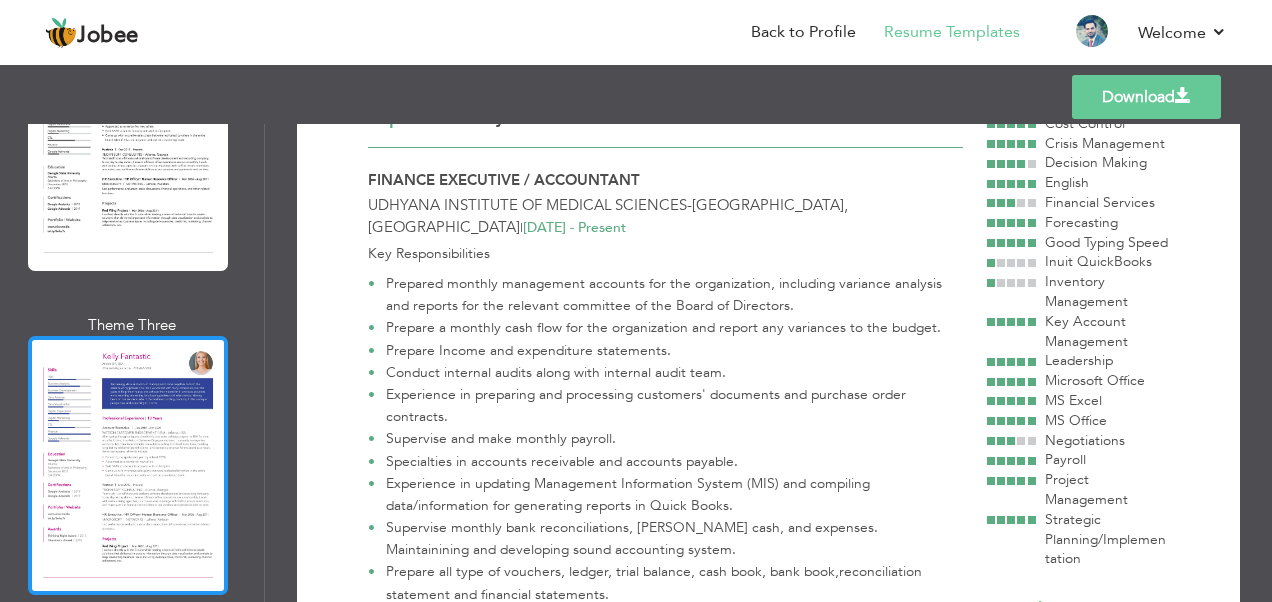 click at bounding box center (128, 465) 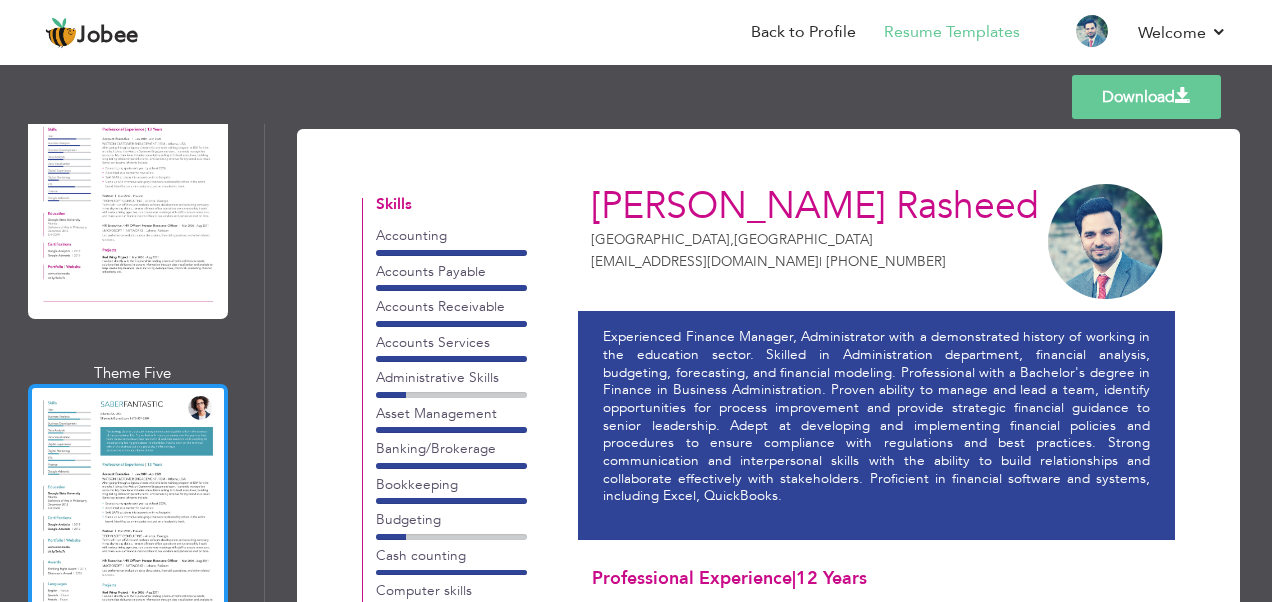 click at bounding box center (128, 513) 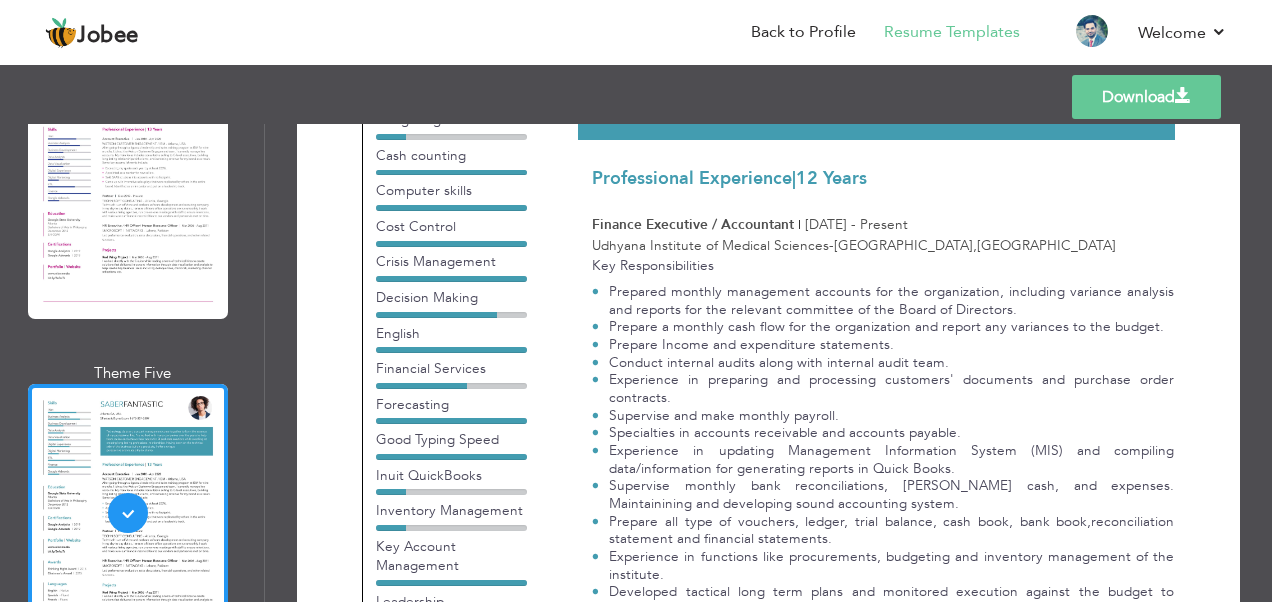 click at bounding box center [128, 837] 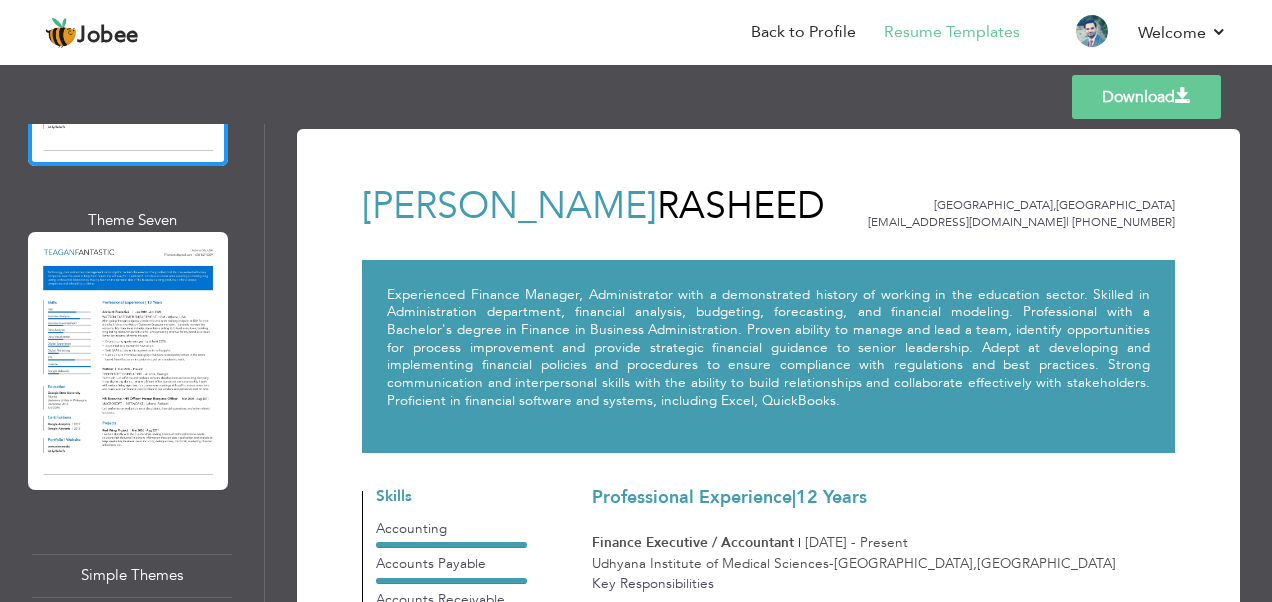 click at bounding box center (128, 773) 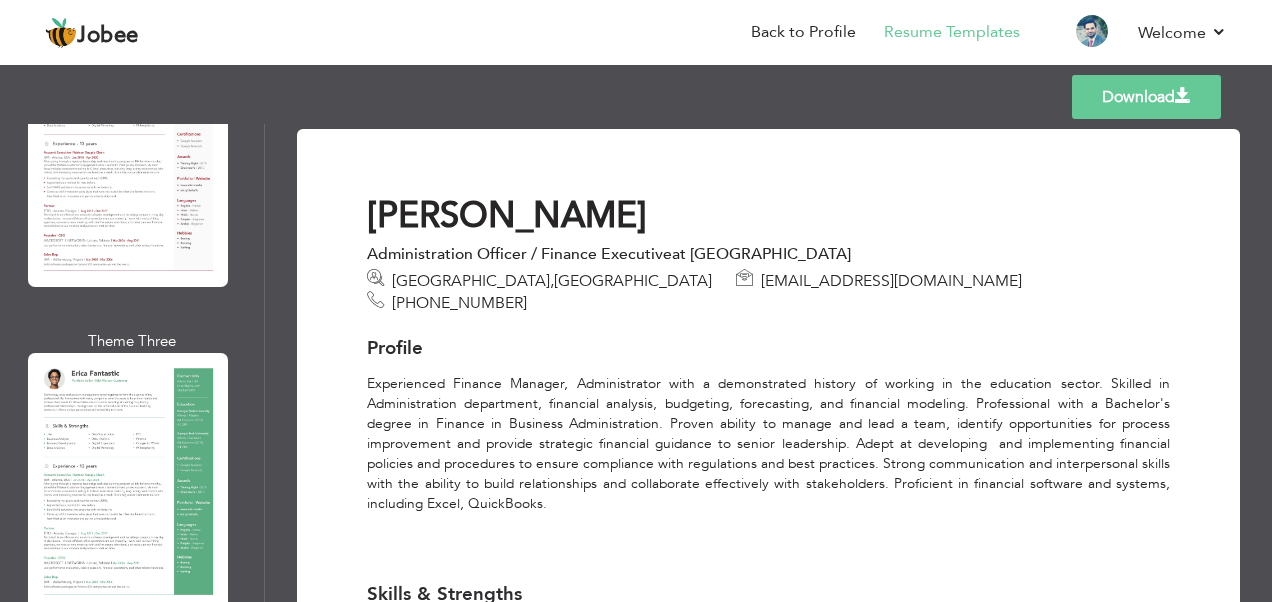scroll, scrollTop: 471, scrollLeft: 0, axis: vertical 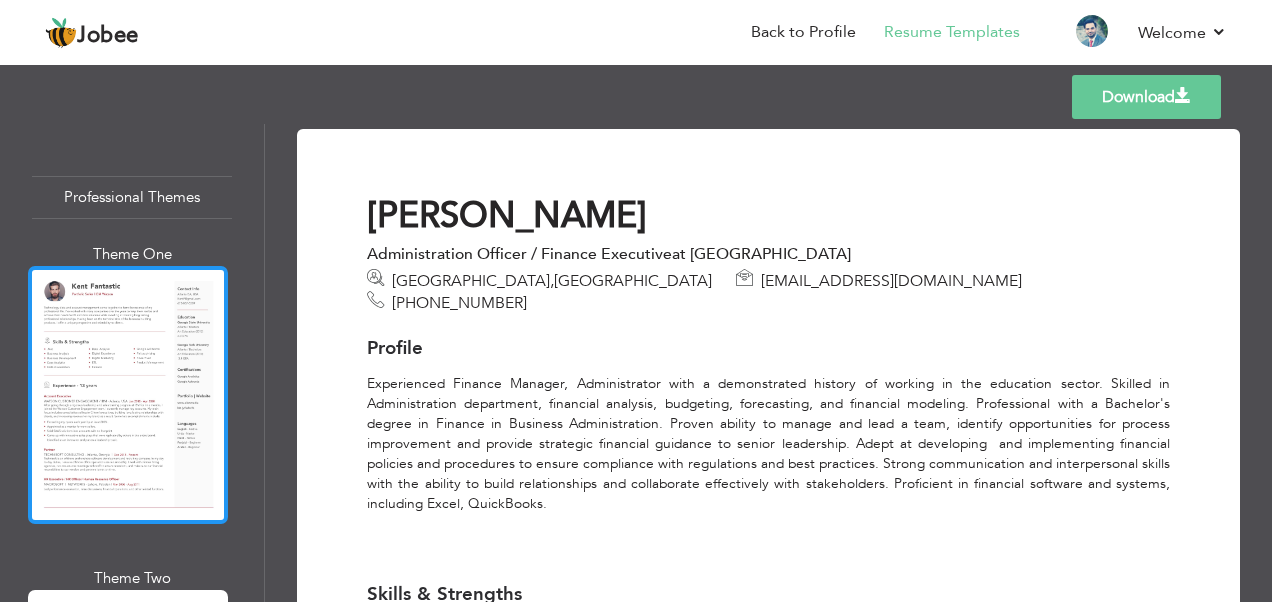 click at bounding box center (128, 395) 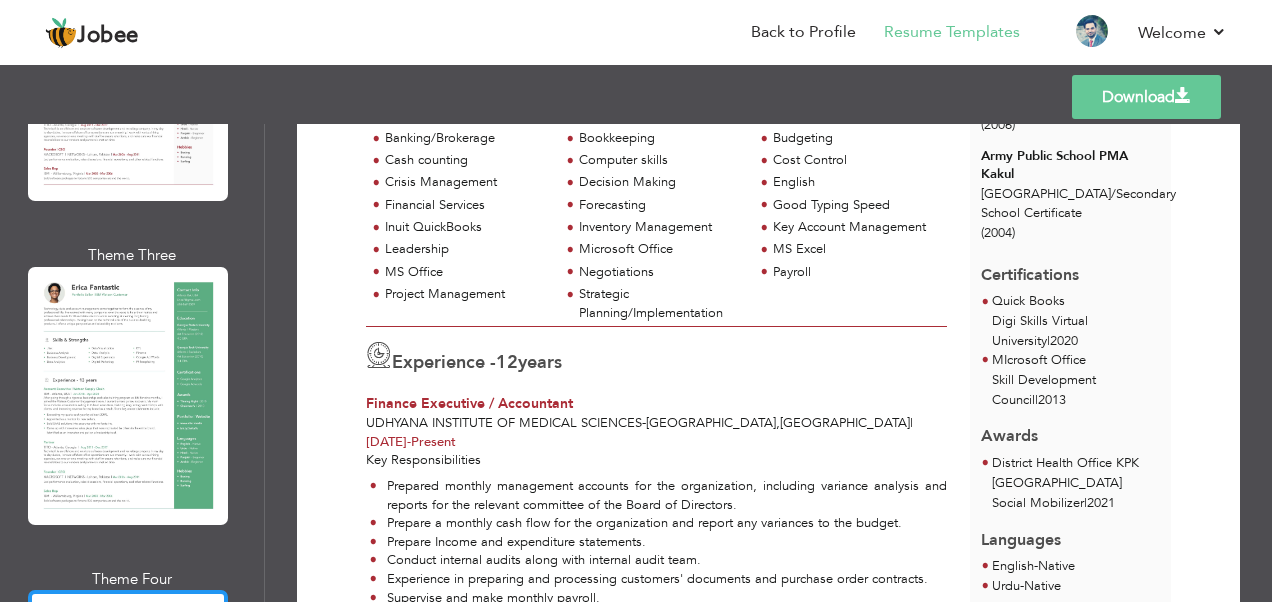 scroll, scrollTop: 800, scrollLeft: 0, axis: vertical 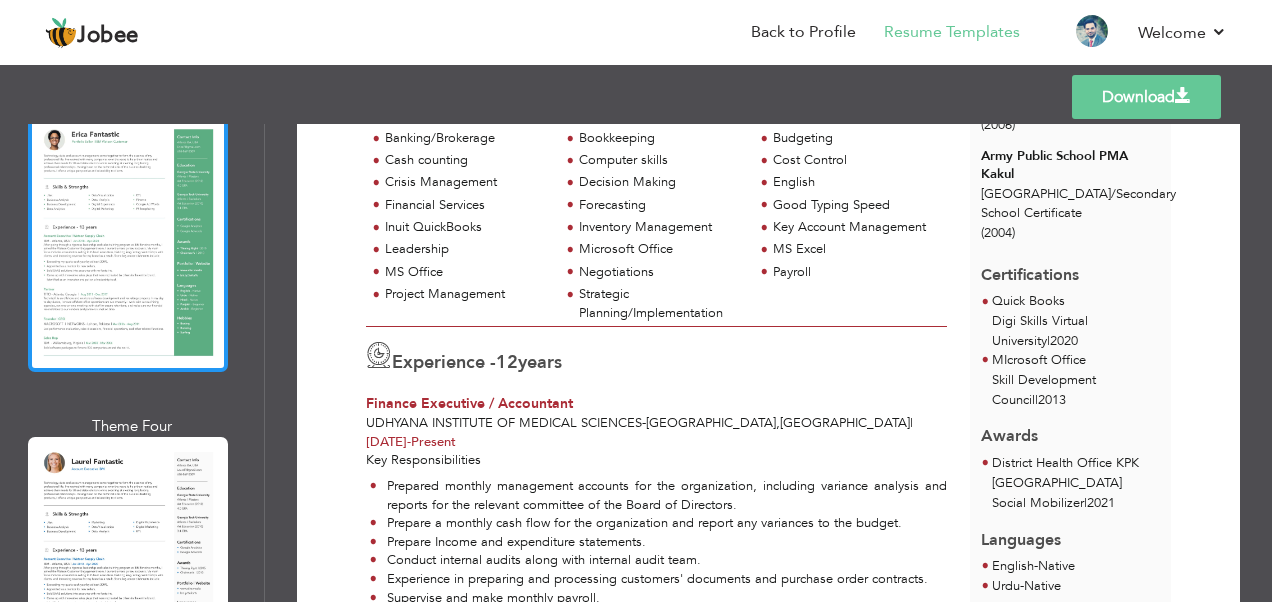 click at bounding box center (128, 243) 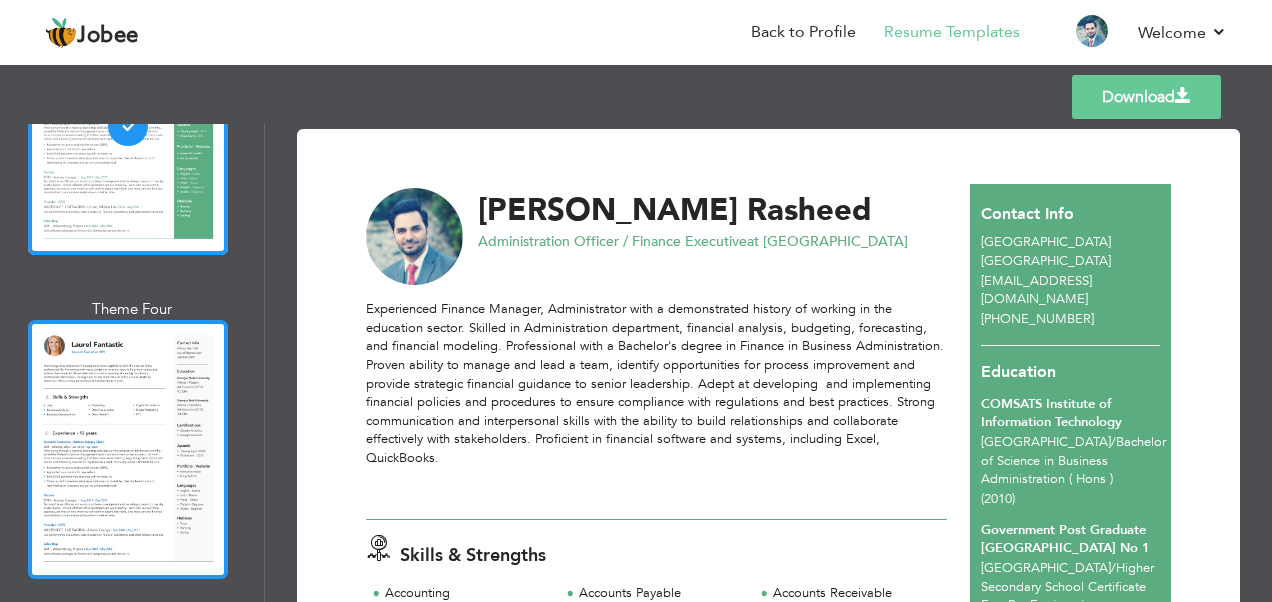 scroll, scrollTop: 900, scrollLeft: 0, axis: vertical 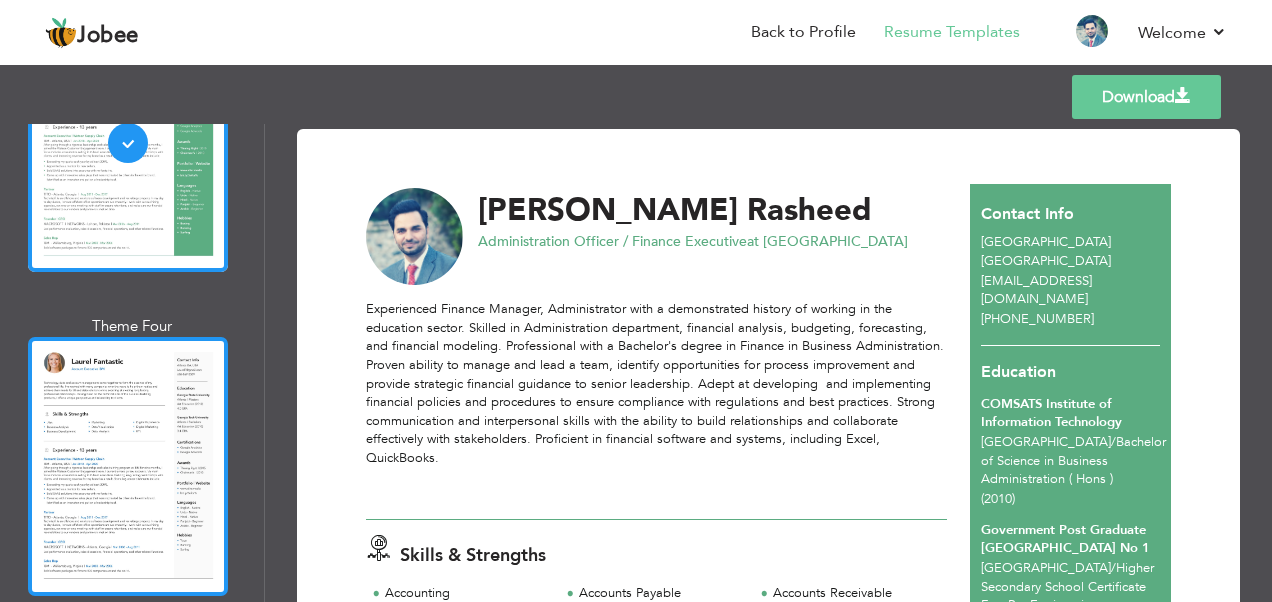 click at bounding box center (128, 466) 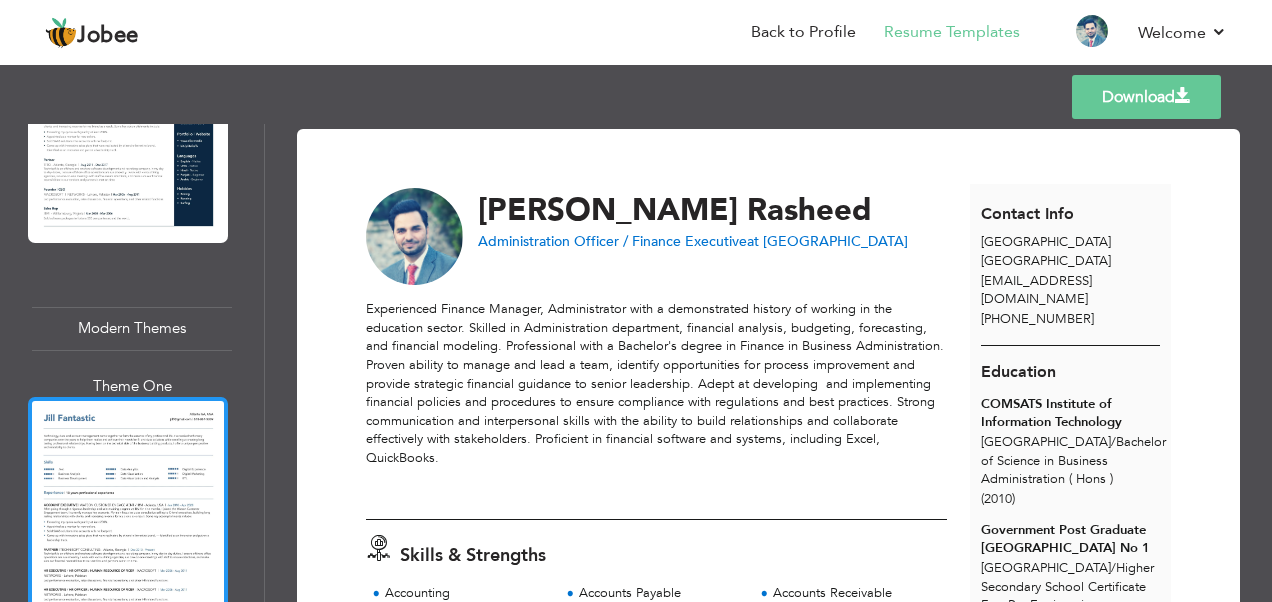 click at bounding box center [128, 526] 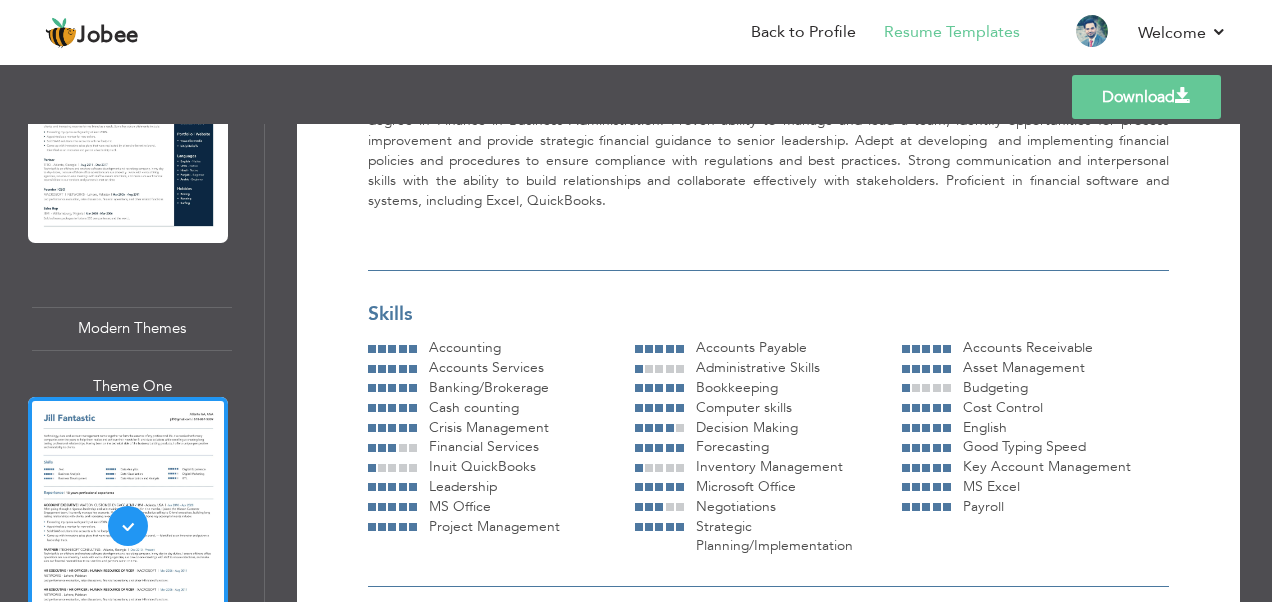 scroll, scrollTop: 400, scrollLeft: 0, axis: vertical 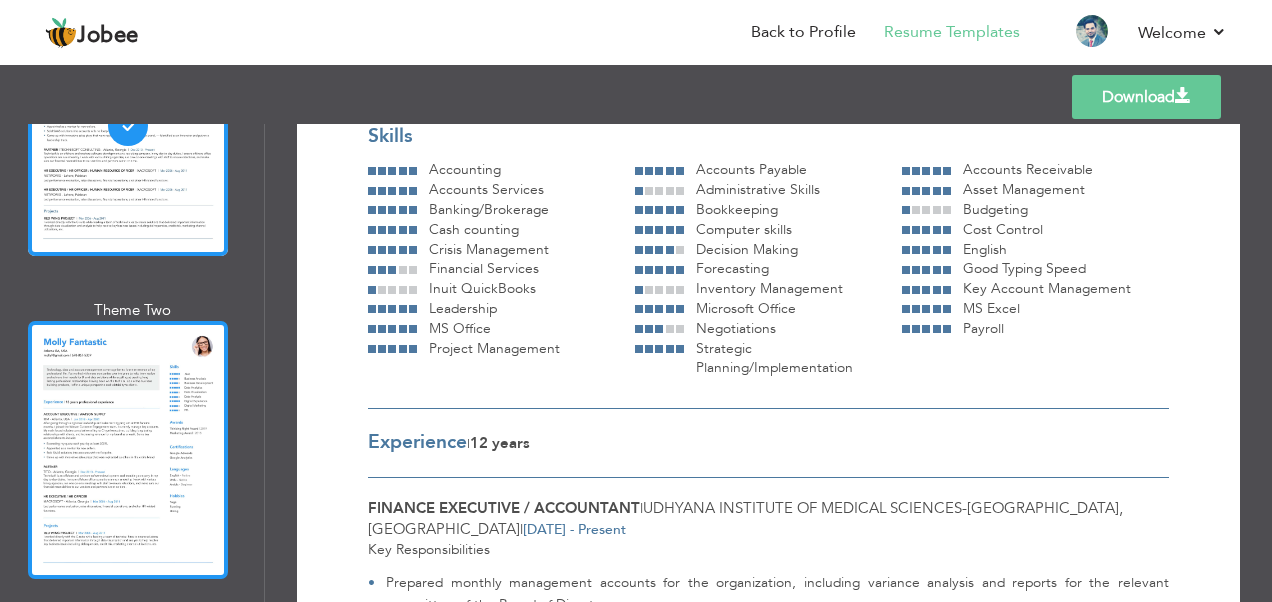 click at bounding box center (128, 450) 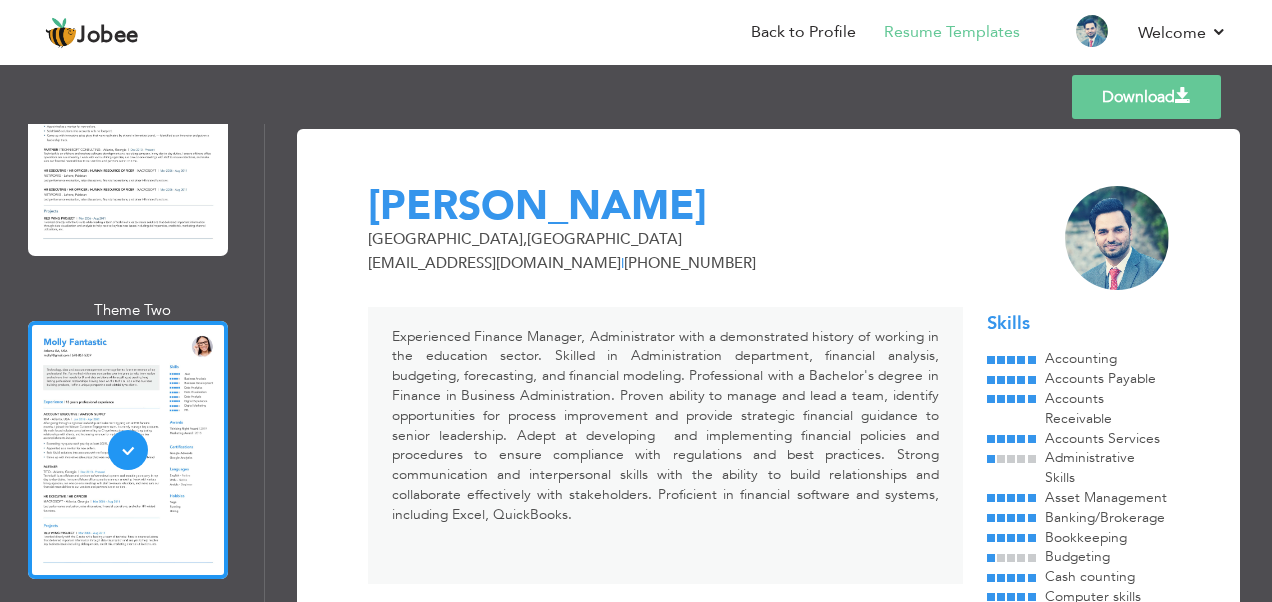click on "Download" at bounding box center [1146, 97] 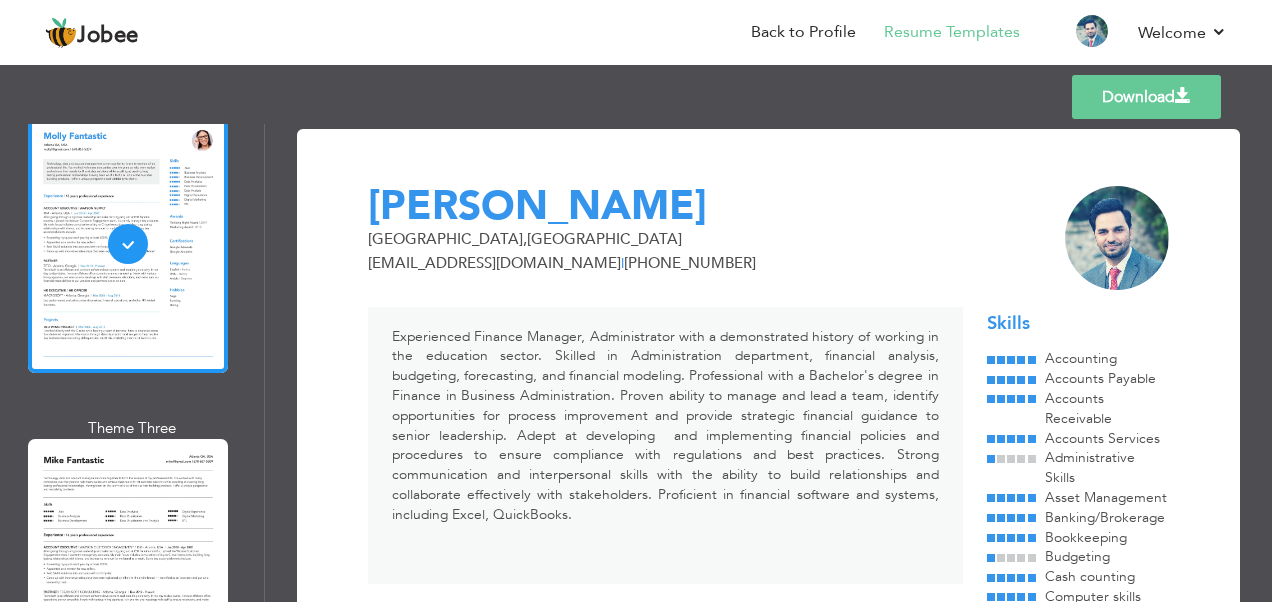 scroll, scrollTop: 2600, scrollLeft: 0, axis: vertical 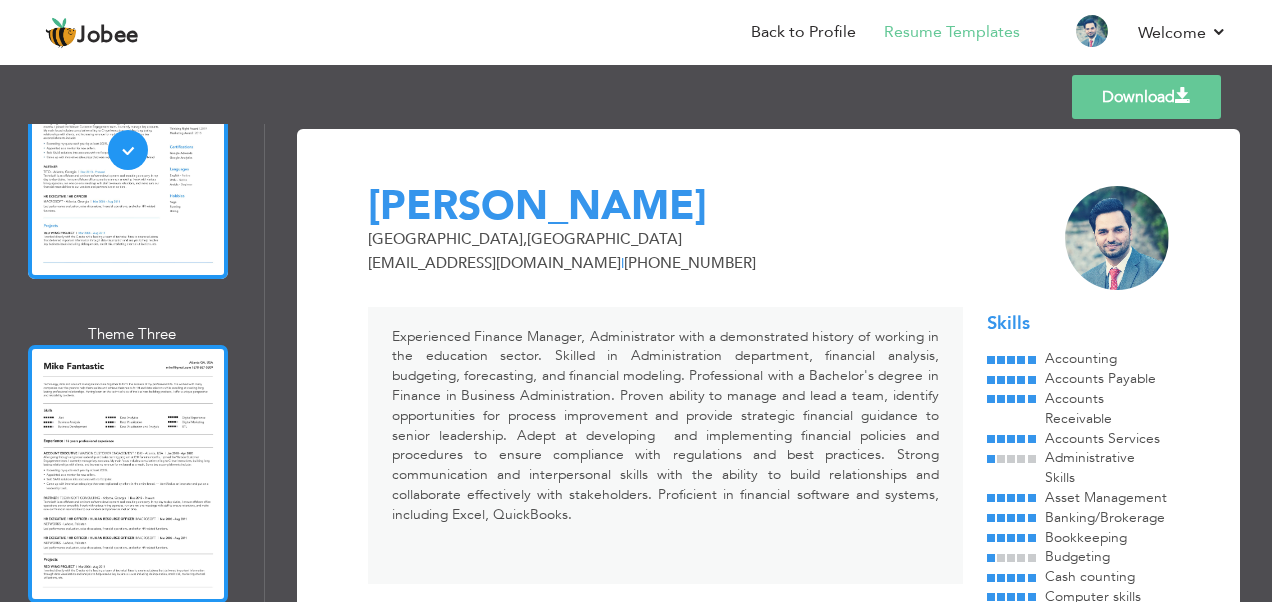 click at bounding box center (128, 474) 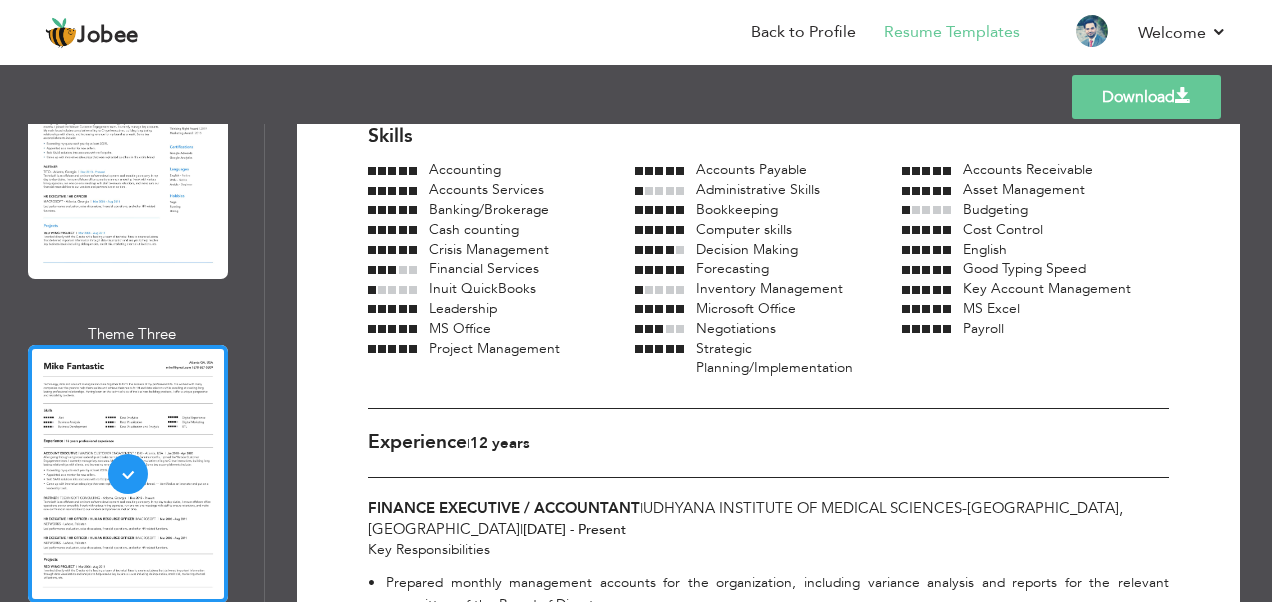 scroll, scrollTop: 800, scrollLeft: 0, axis: vertical 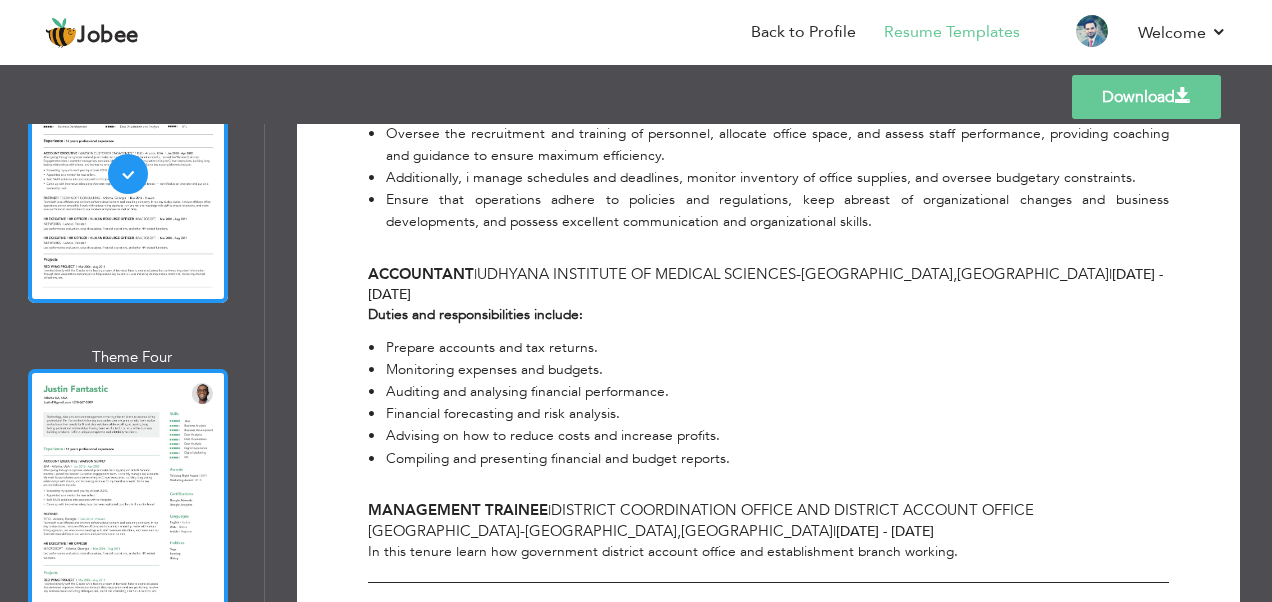click at bounding box center [128, 498] 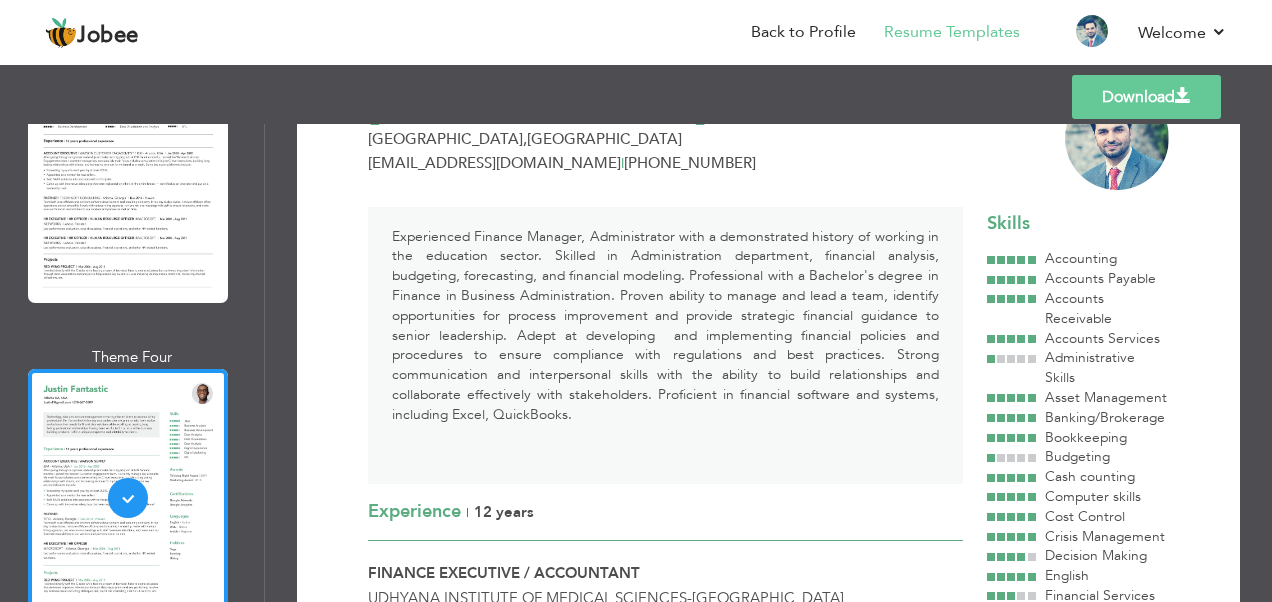 scroll, scrollTop: 0, scrollLeft: 0, axis: both 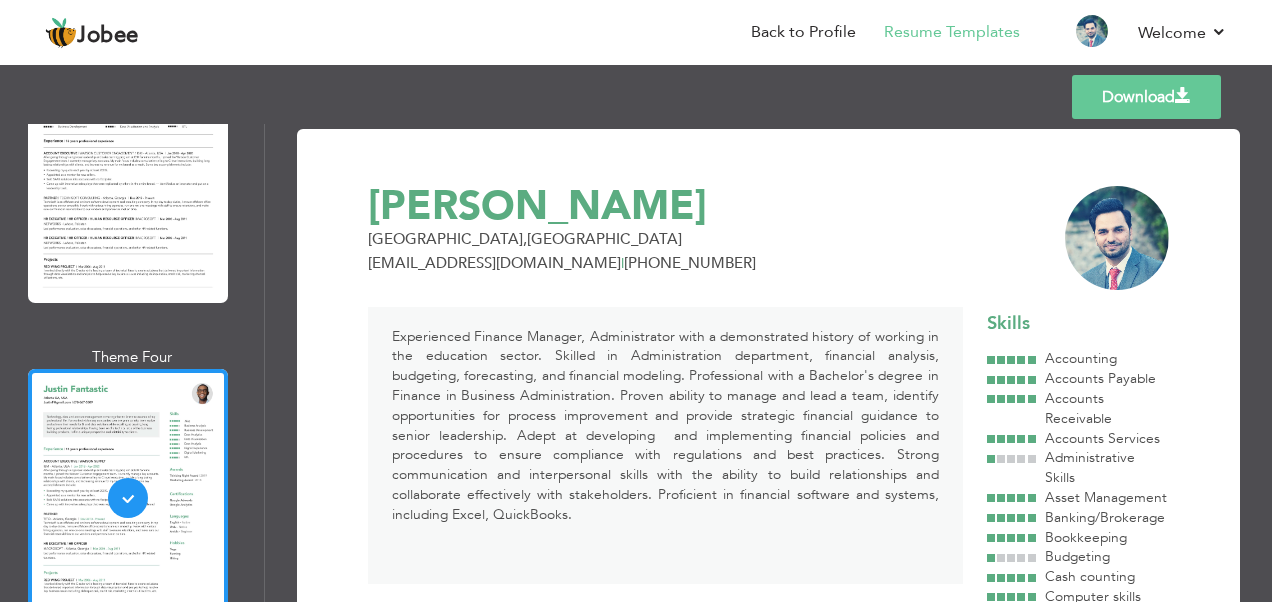 click on "Download" at bounding box center [1146, 97] 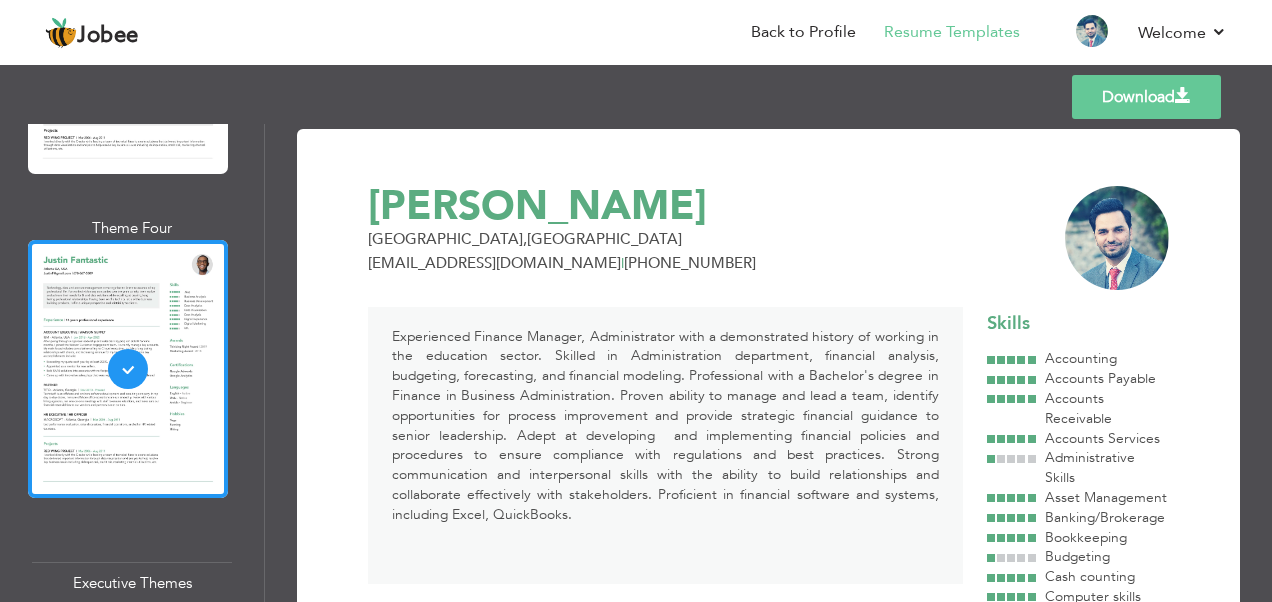 scroll, scrollTop: 3200, scrollLeft: 0, axis: vertical 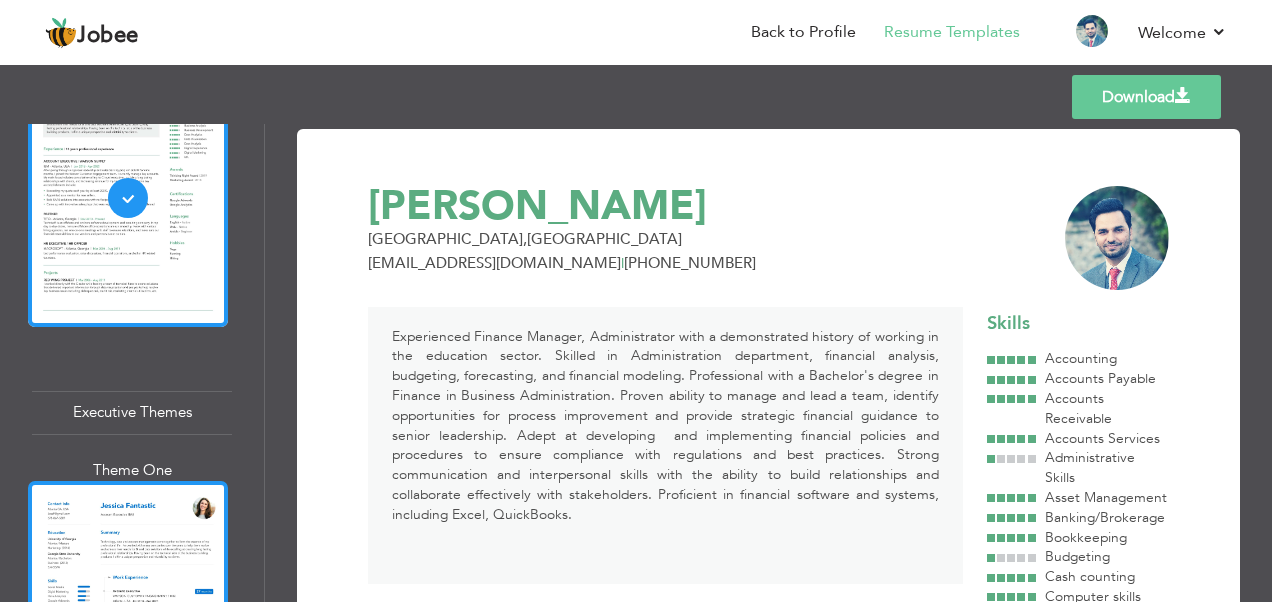 click at bounding box center [128, 610] 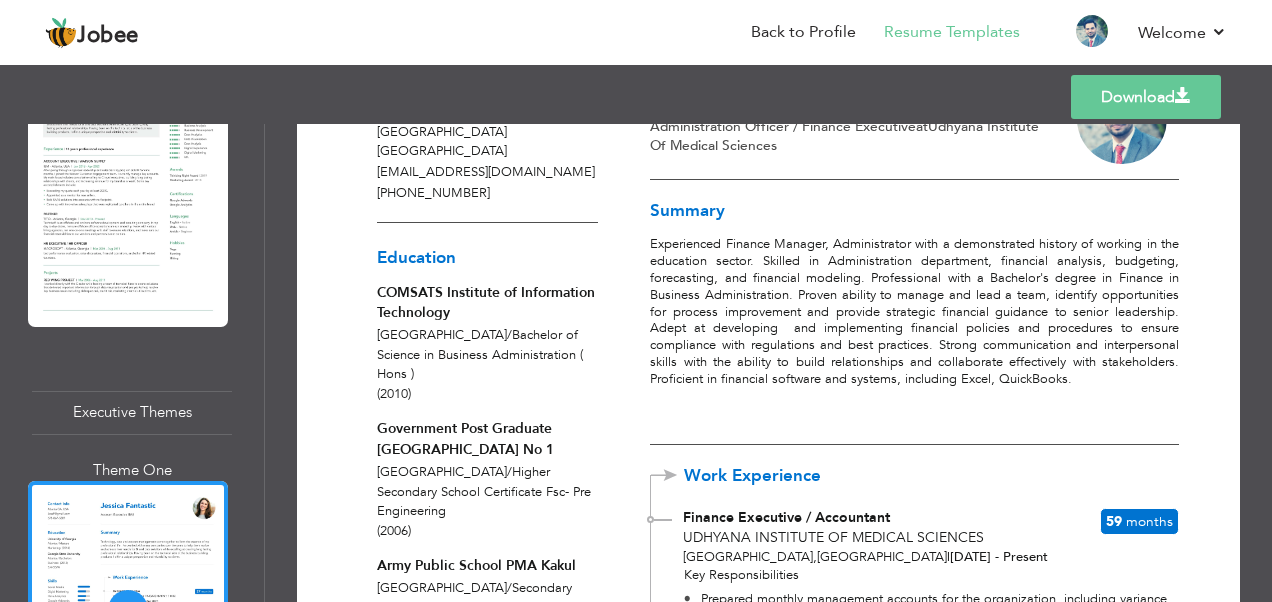 scroll, scrollTop: 0, scrollLeft: 0, axis: both 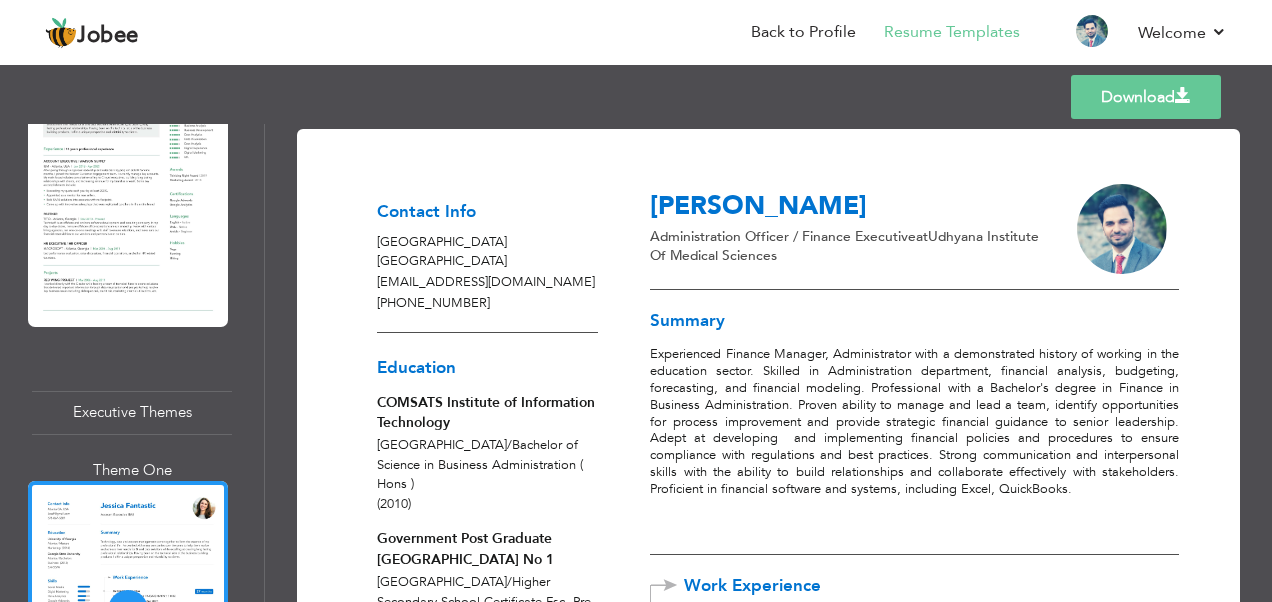 click on "Download" at bounding box center [1146, 97] 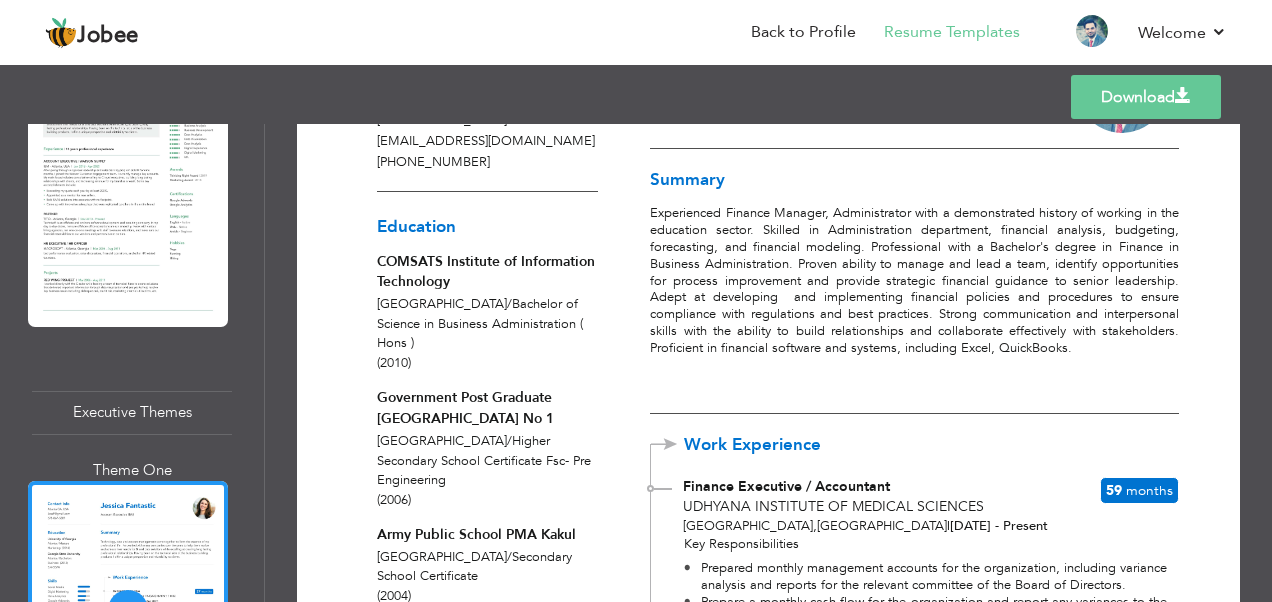 scroll, scrollTop: 300, scrollLeft: 0, axis: vertical 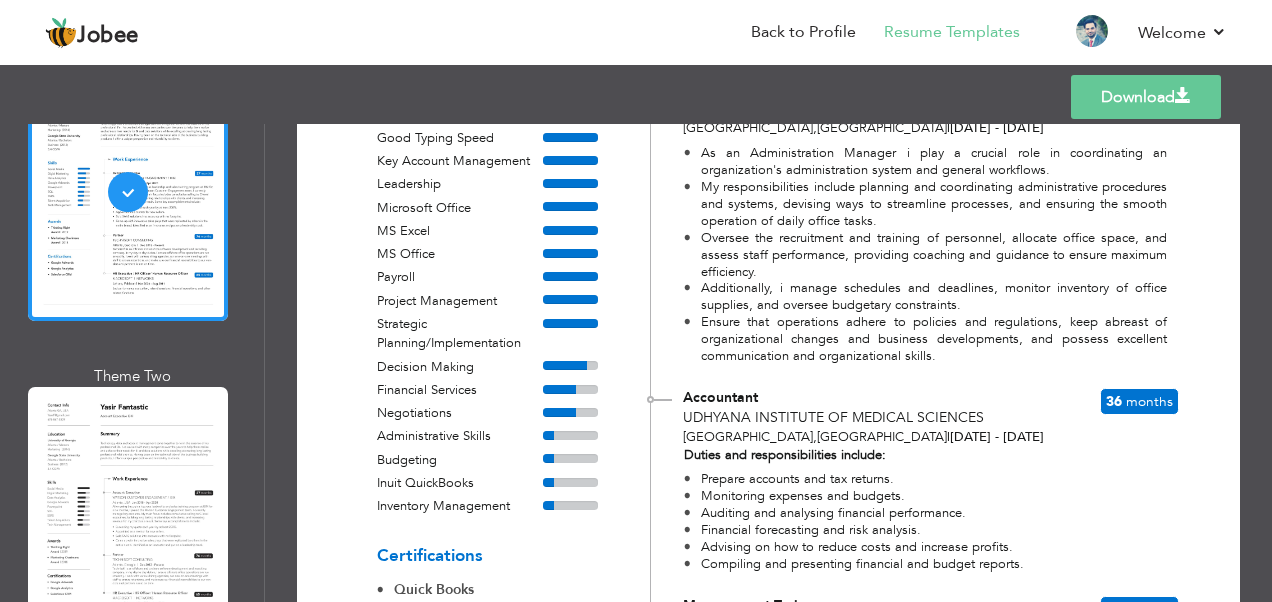 click on "Download
Contact Info
Abbottabad   Pakistan
zaheerrasheedinbox@gmail.com
+923133312008
Education
COMSATS Institute of Information Technology
Abbottabad
/
Bachelor of Science in Business Administration ( Hons )
(2010)  /" at bounding box center [768, 363] 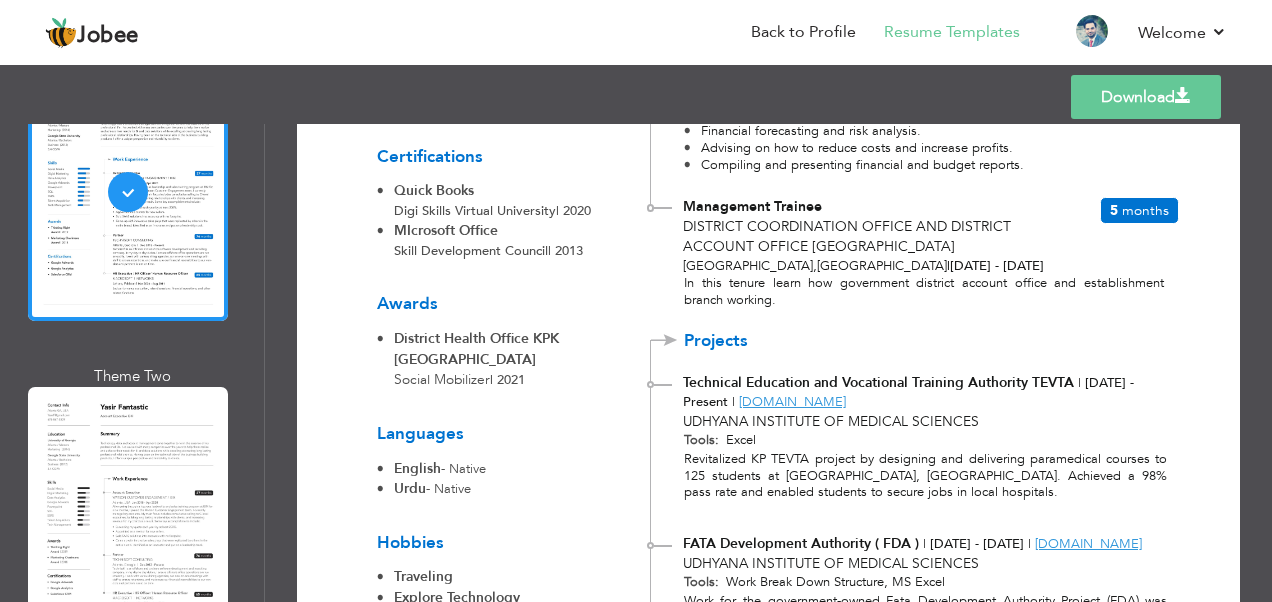 scroll, scrollTop: 1400, scrollLeft: 0, axis: vertical 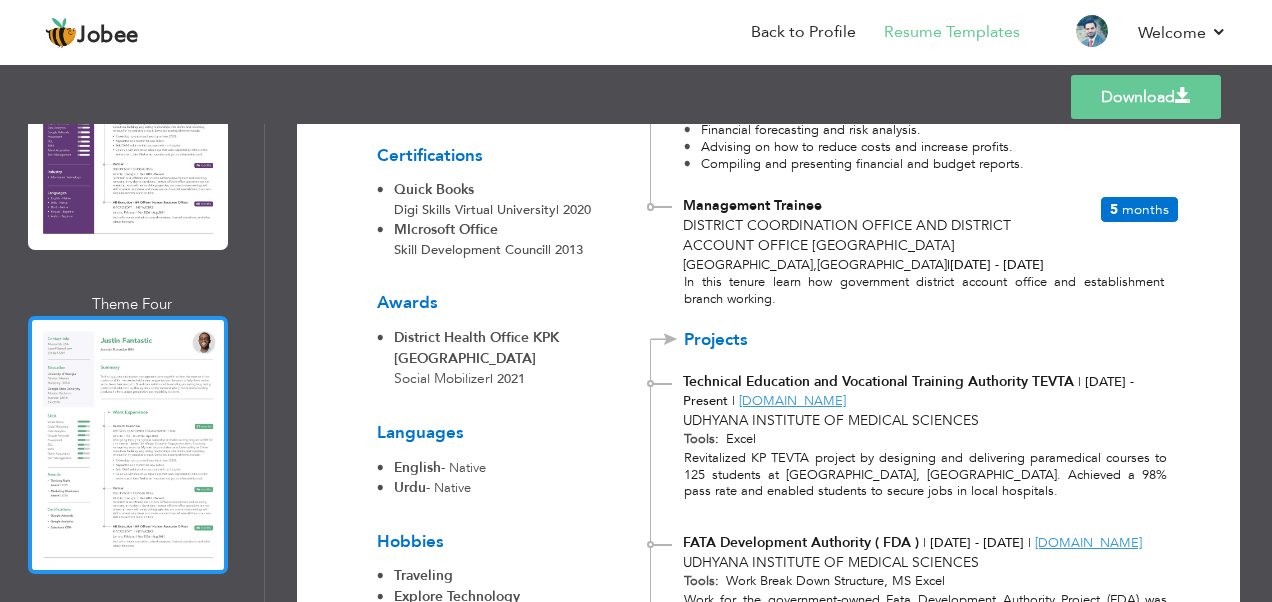 click at bounding box center (128, 445) 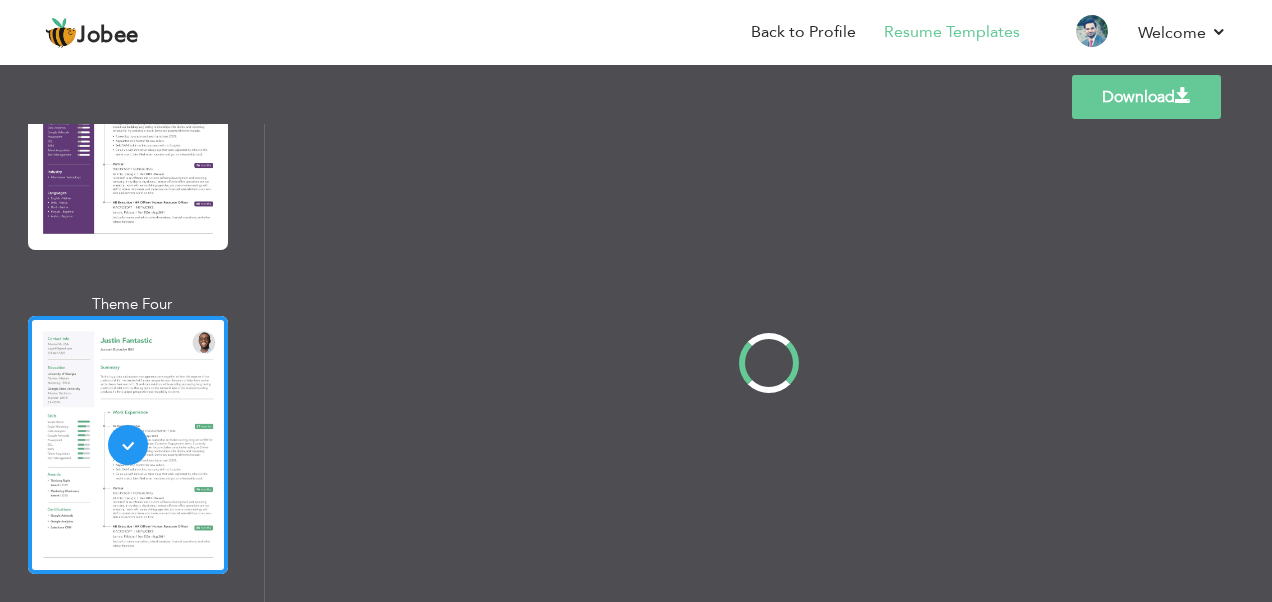 scroll, scrollTop: 0, scrollLeft: 0, axis: both 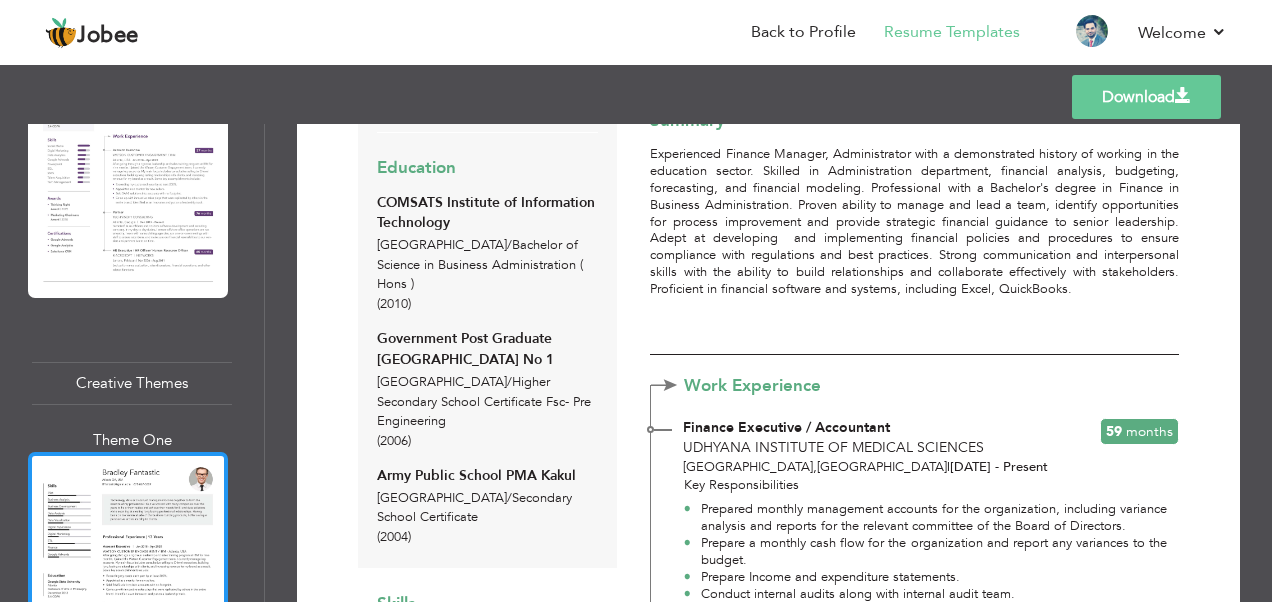 click at bounding box center [128, 581] 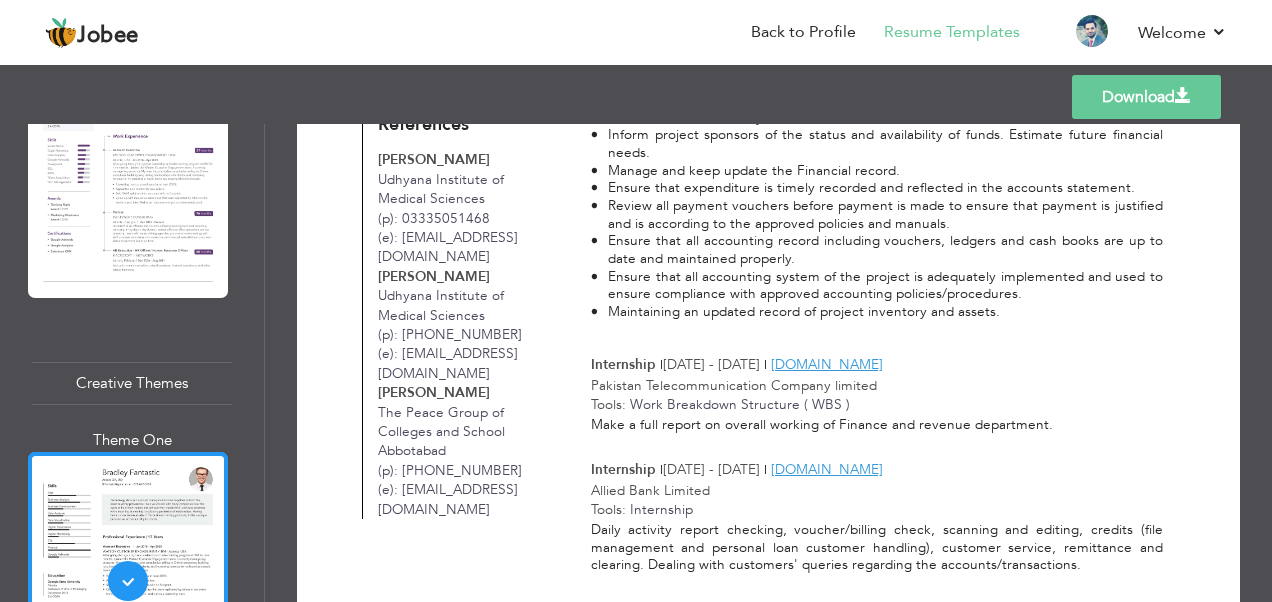 scroll, scrollTop: 2200, scrollLeft: 0, axis: vertical 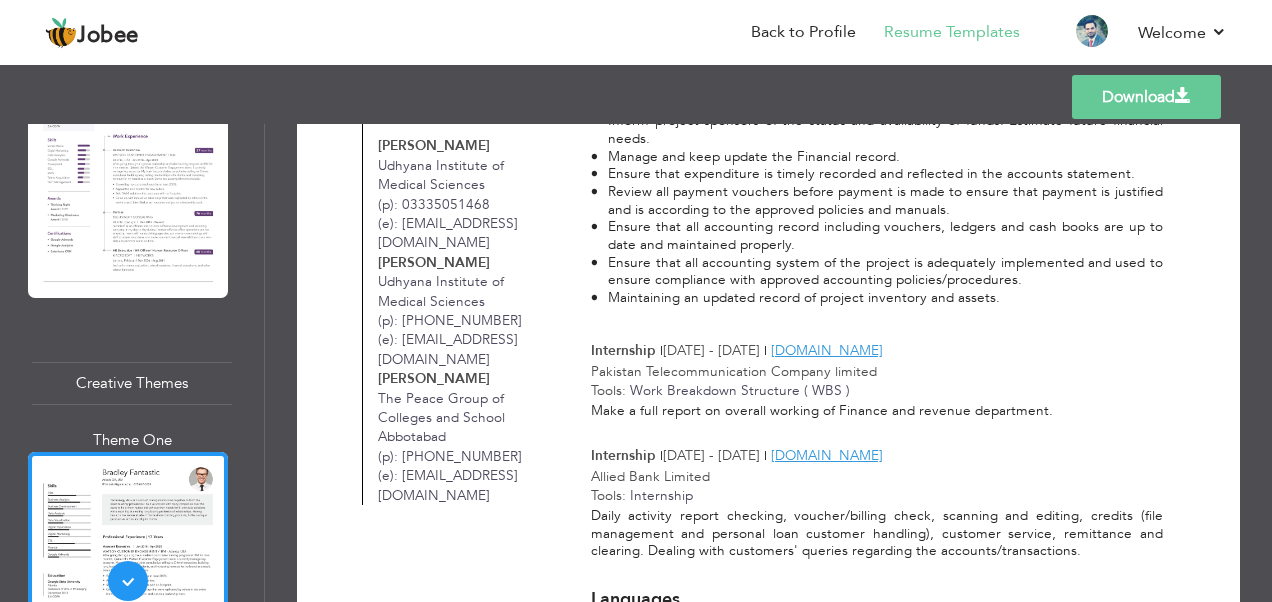 click on "Professional Themes
Theme One
Theme Two
Theme Three
Theme Six" at bounding box center [132, 363] 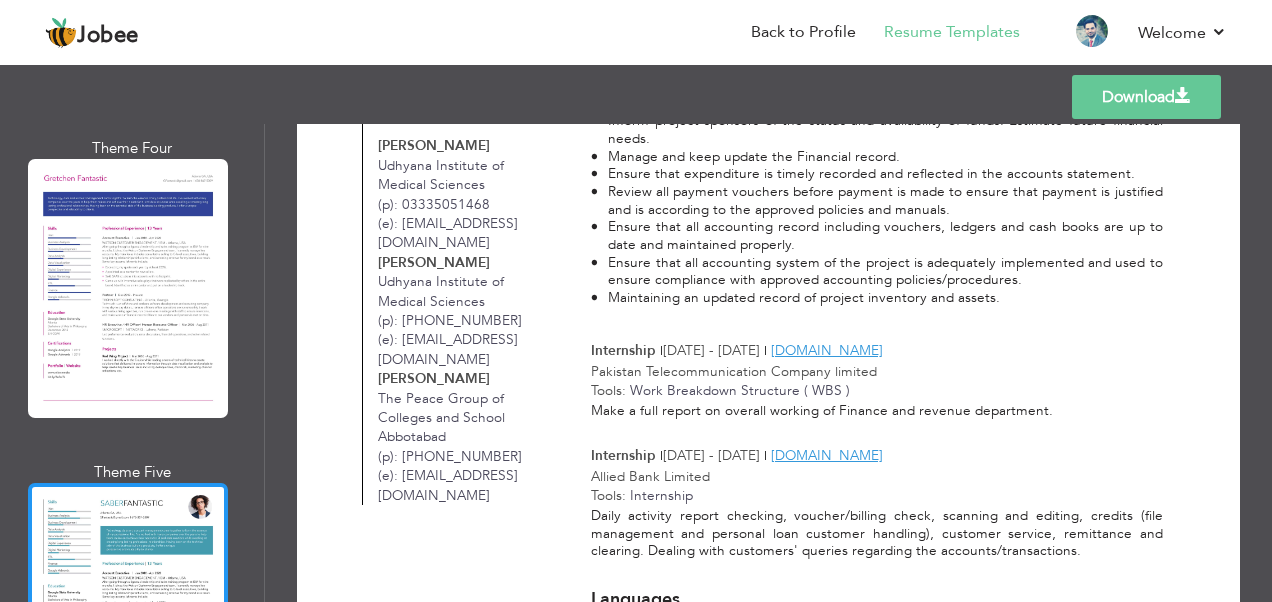 scroll, scrollTop: 6237, scrollLeft: 0, axis: vertical 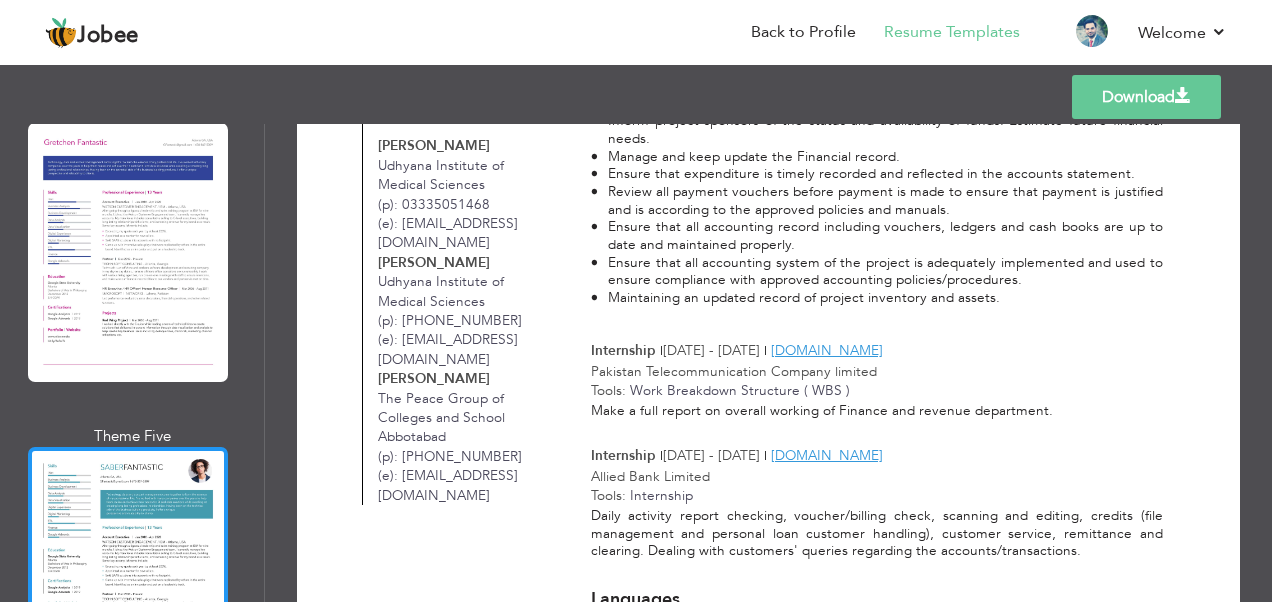 click at bounding box center (128, 576) 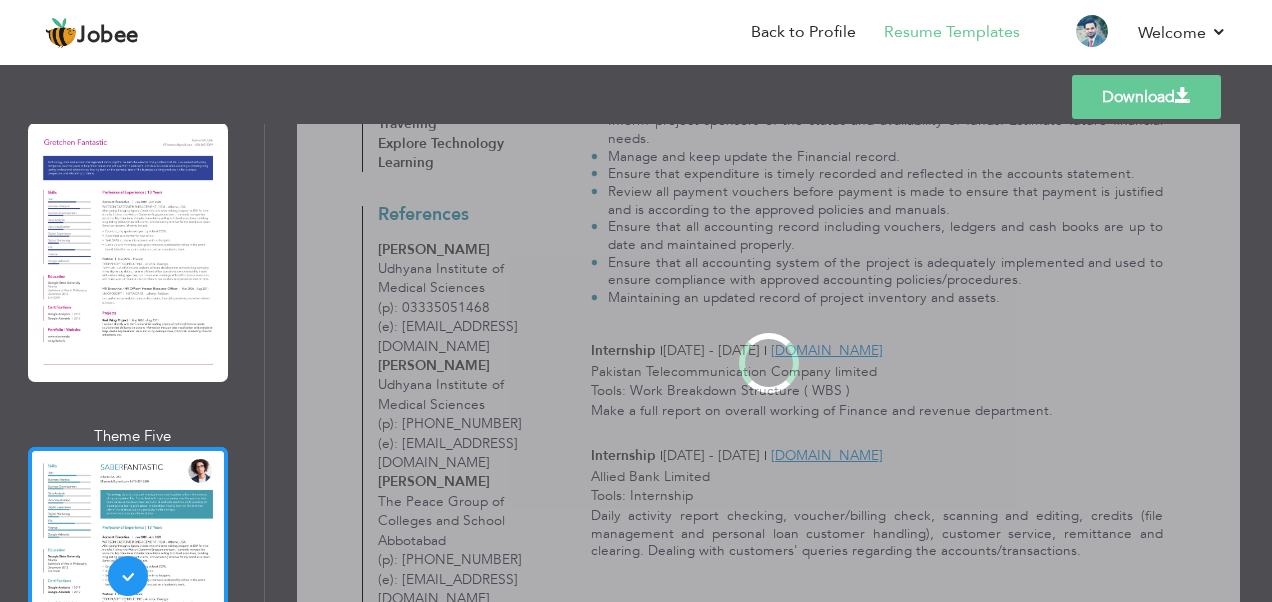 scroll, scrollTop: 0, scrollLeft: 0, axis: both 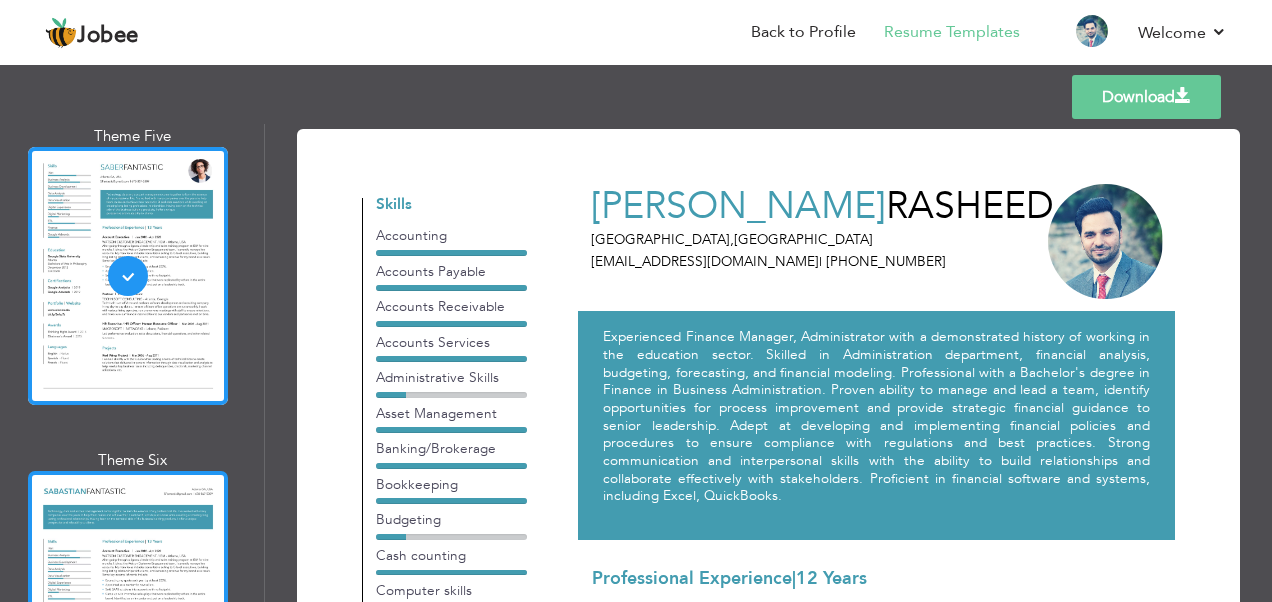 click at bounding box center [128, 600] 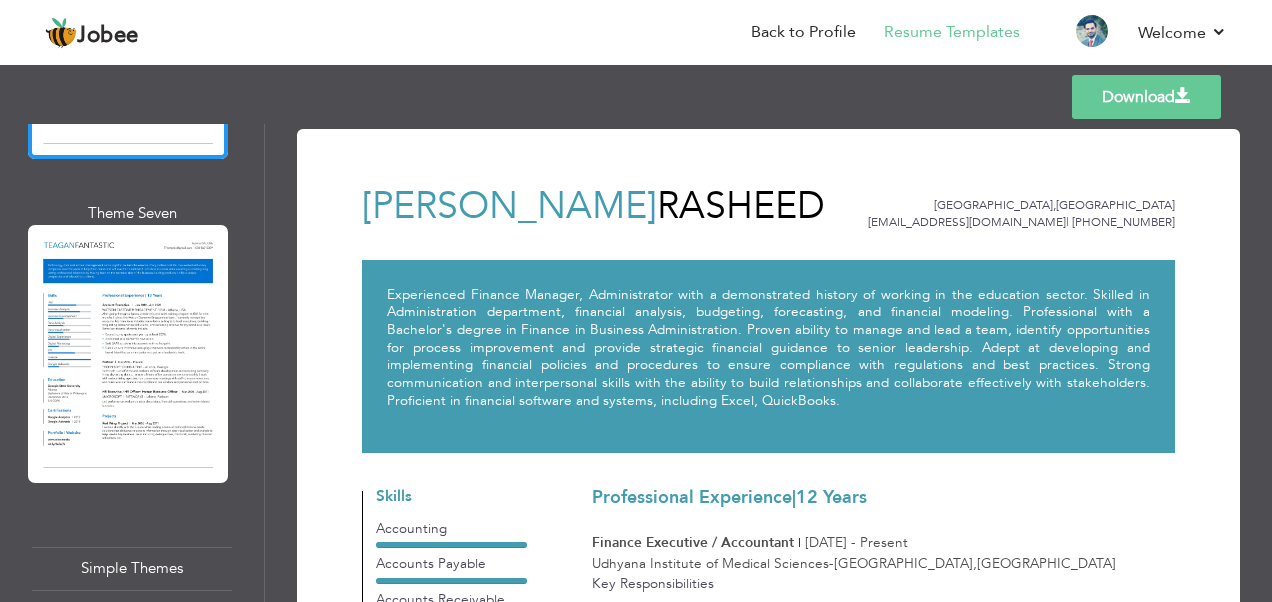 scroll, scrollTop: 7237, scrollLeft: 0, axis: vertical 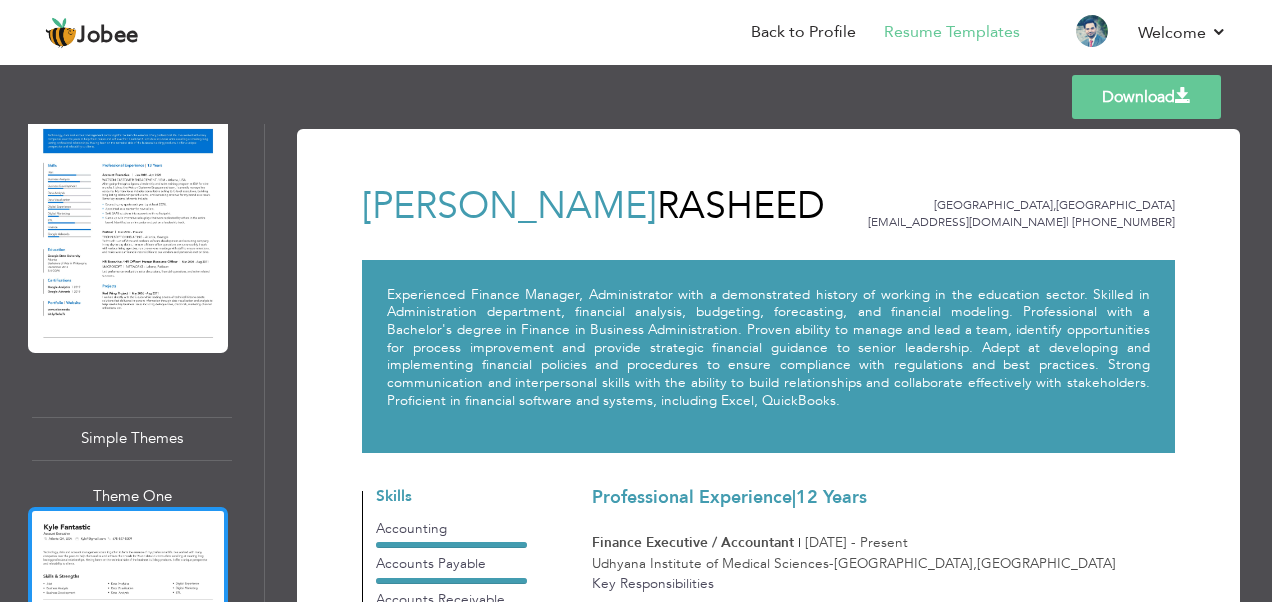 click at bounding box center (128, 636) 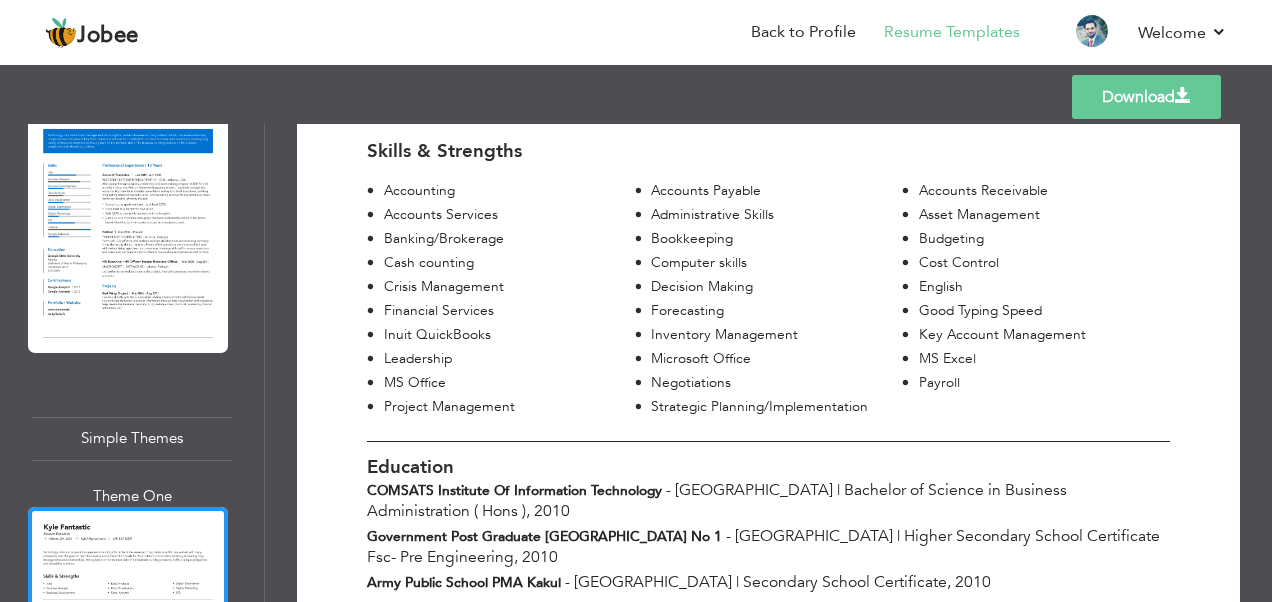 scroll, scrollTop: 500, scrollLeft: 0, axis: vertical 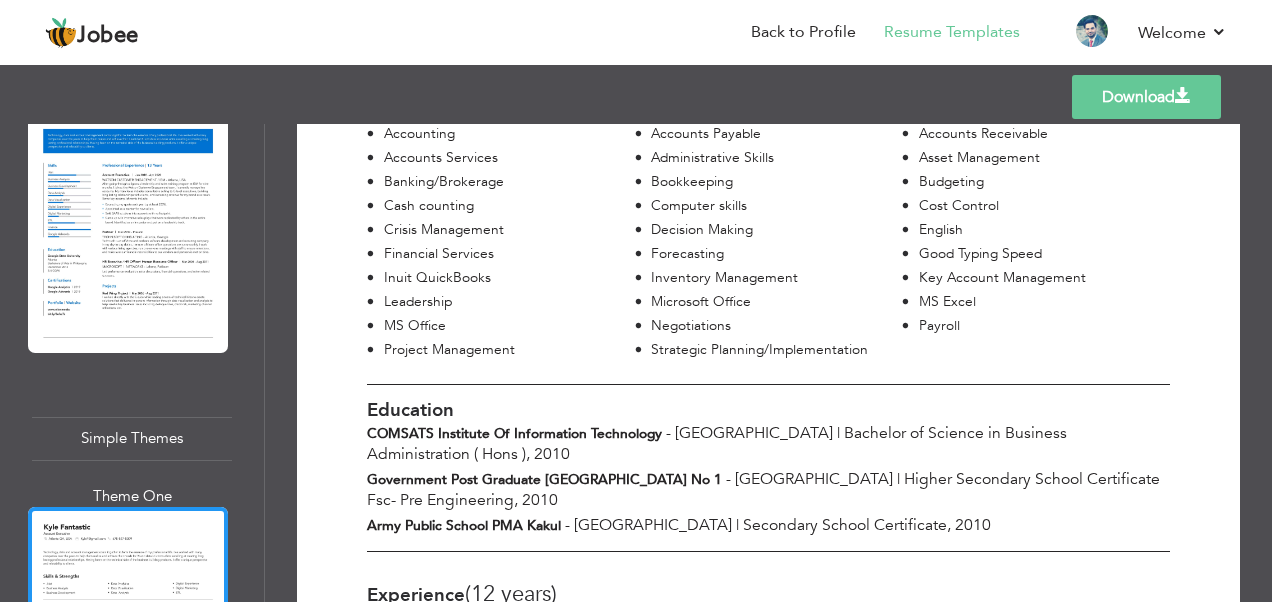 click on "Professional Themes
Theme One
Theme Two
Theme Three
Theme Six" at bounding box center [132, 363] 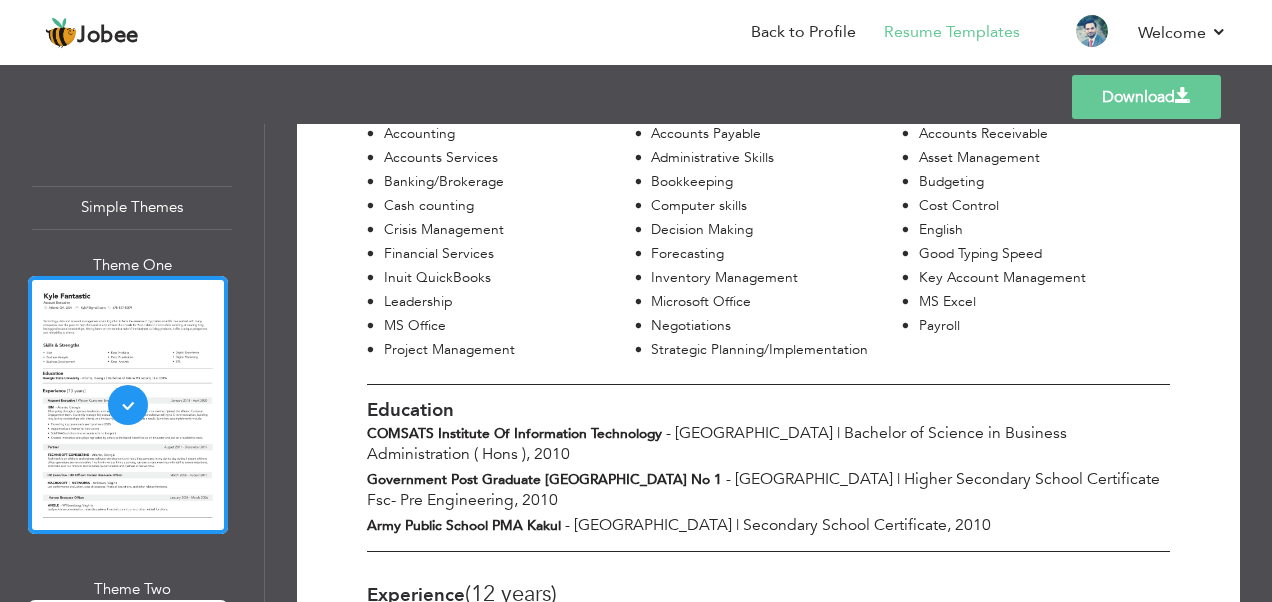 scroll, scrollTop: 7737, scrollLeft: 0, axis: vertical 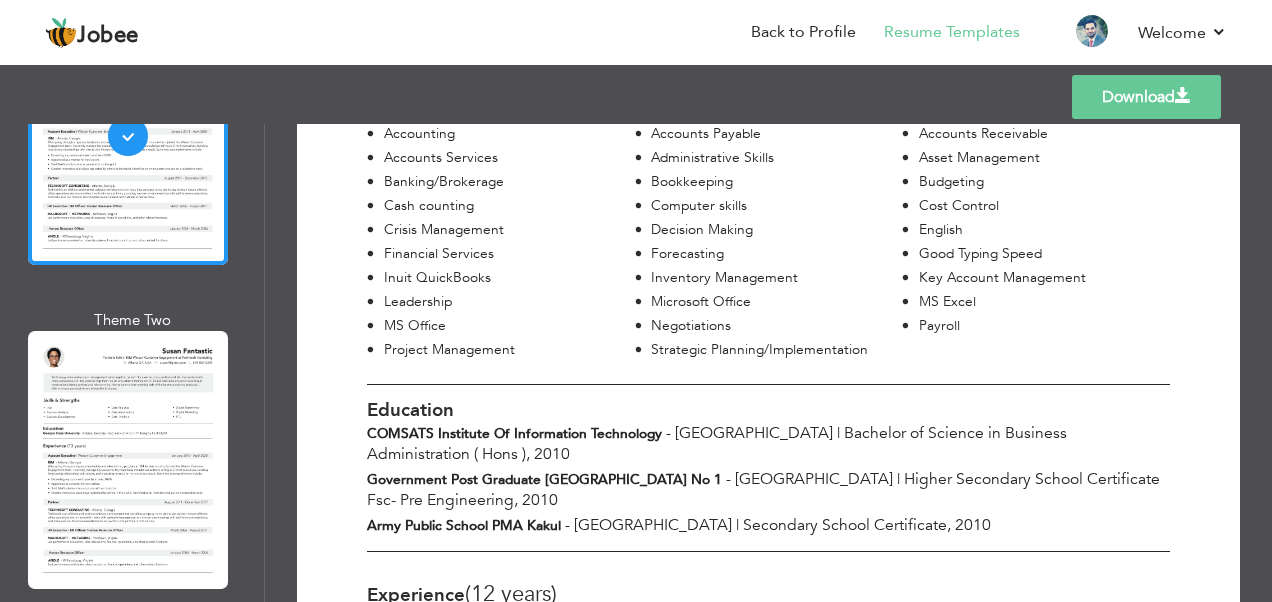 click at bounding box center (128, 784) 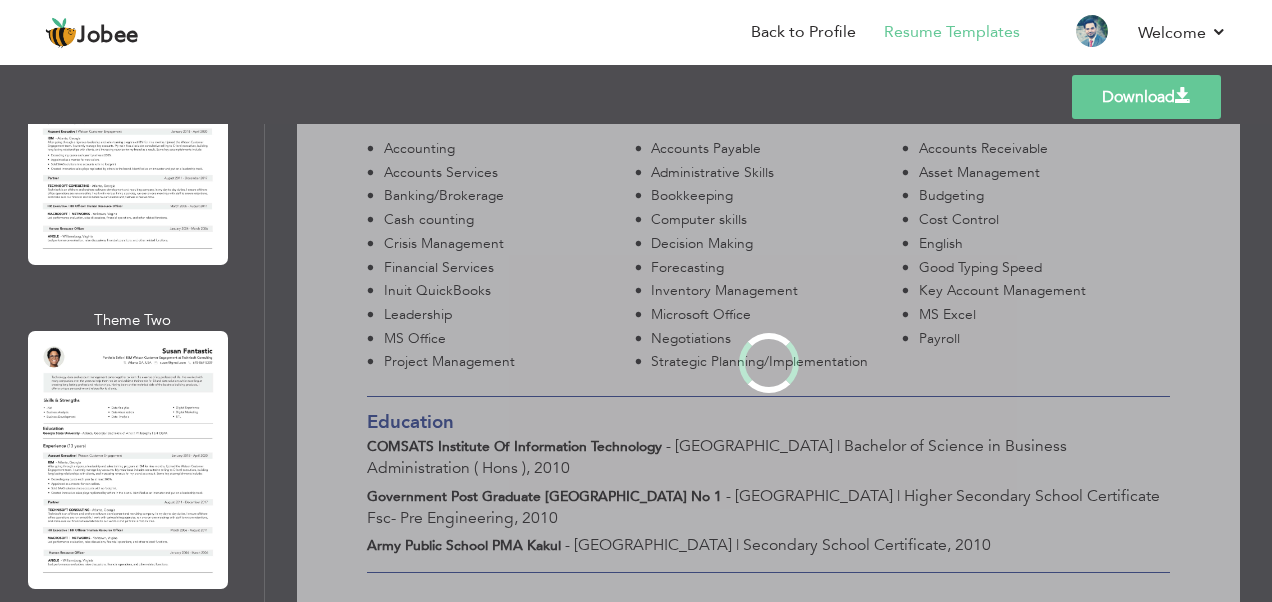 scroll, scrollTop: 0, scrollLeft: 0, axis: both 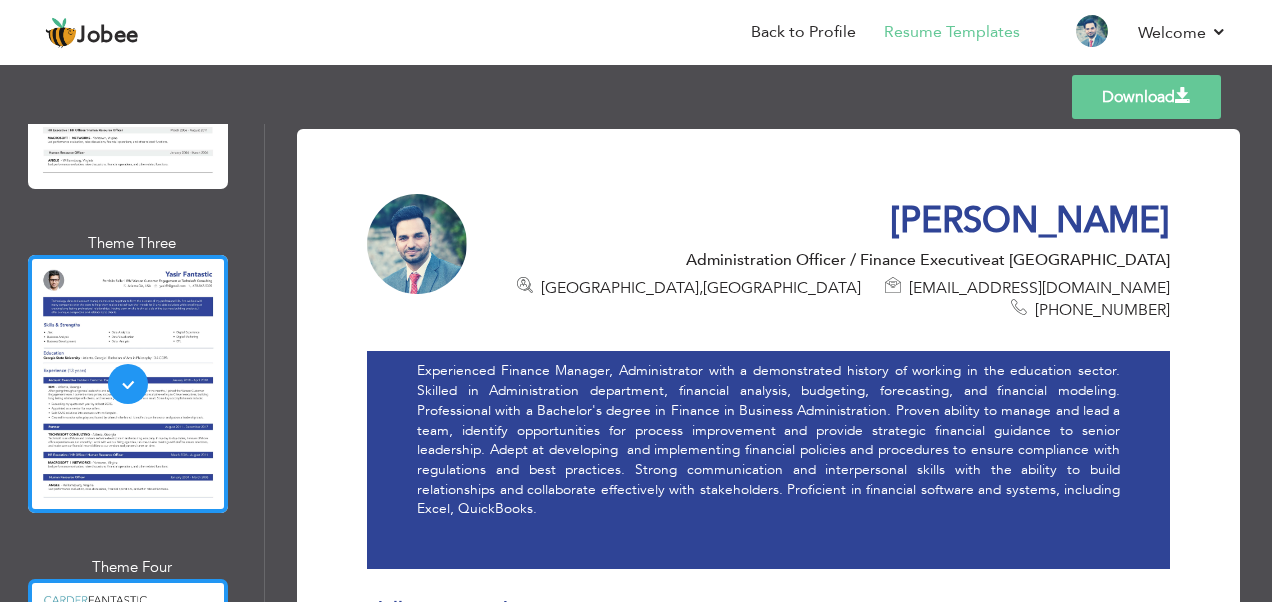click at bounding box center [128, 708] 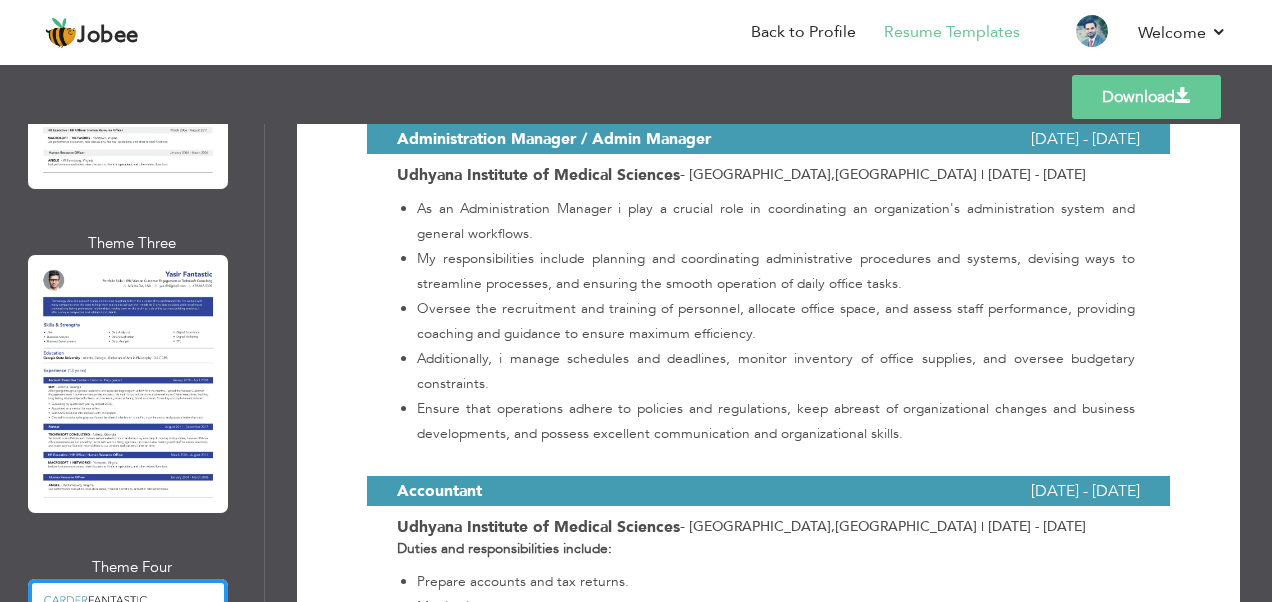 scroll, scrollTop: 1700, scrollLeft: 0, axis: vertical 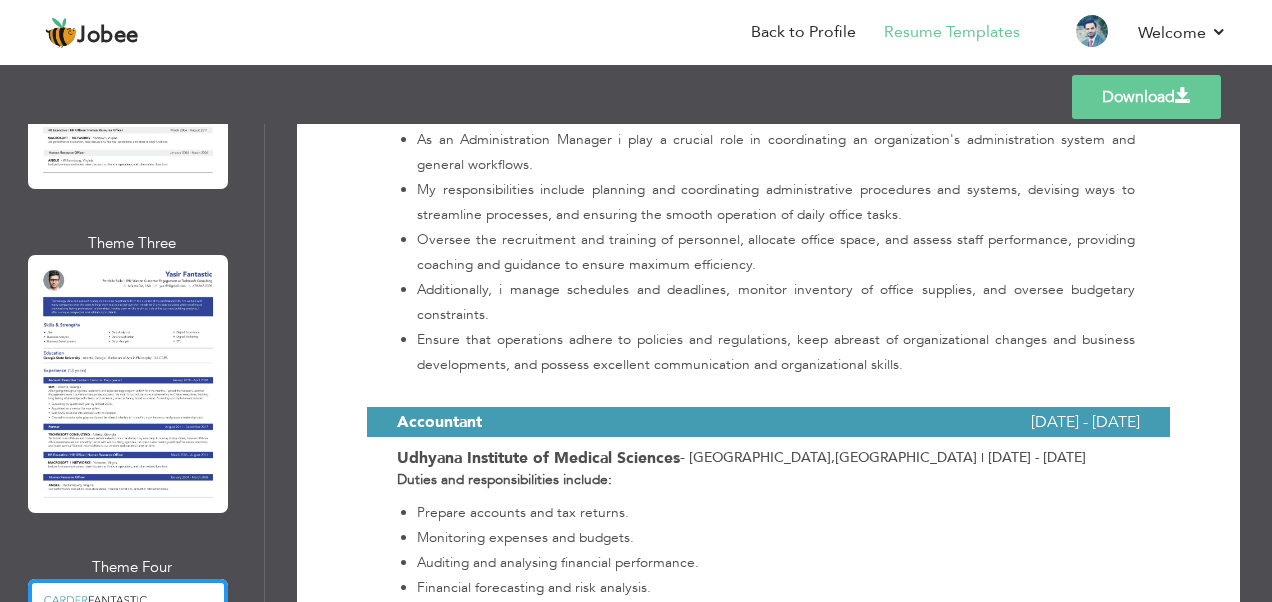 click on "Theme Four" at bounding box center (132, 709) 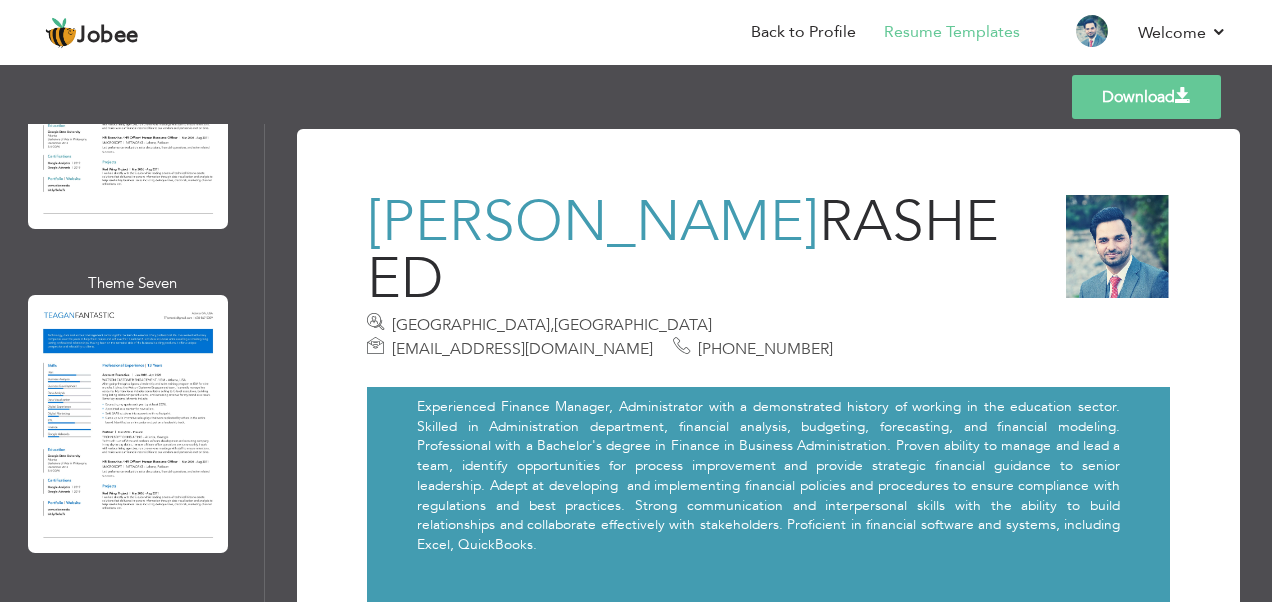 scroll, scrollTop: 6837, scrollLeft: 0, axis: vertical 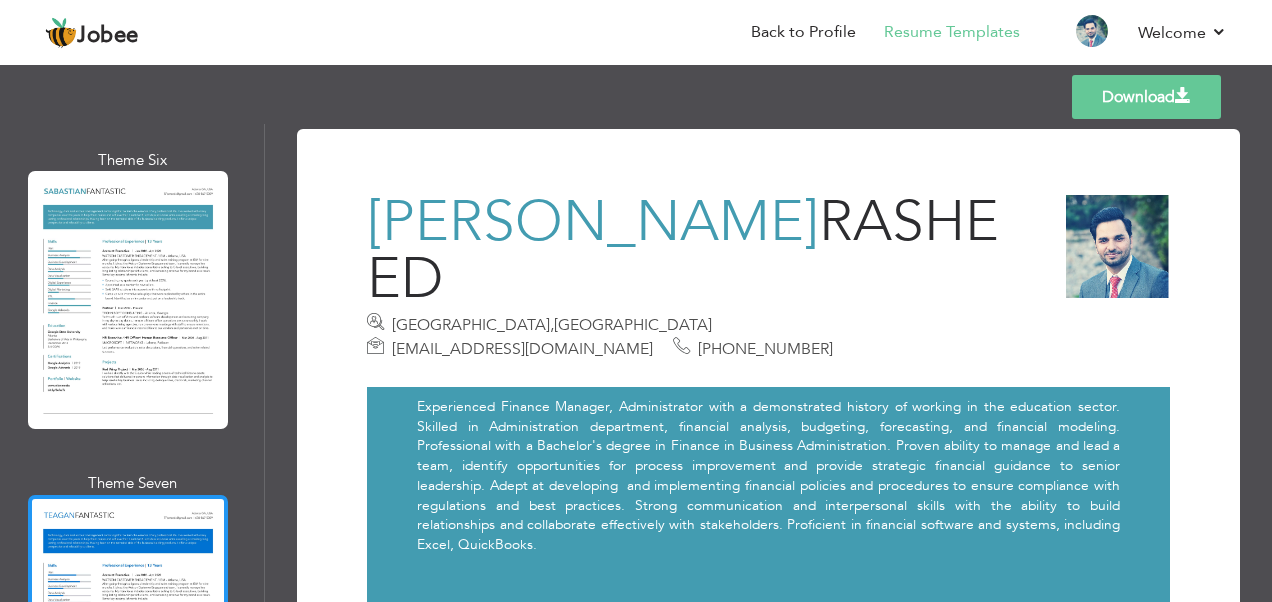 click at bounding box center (128, 624) 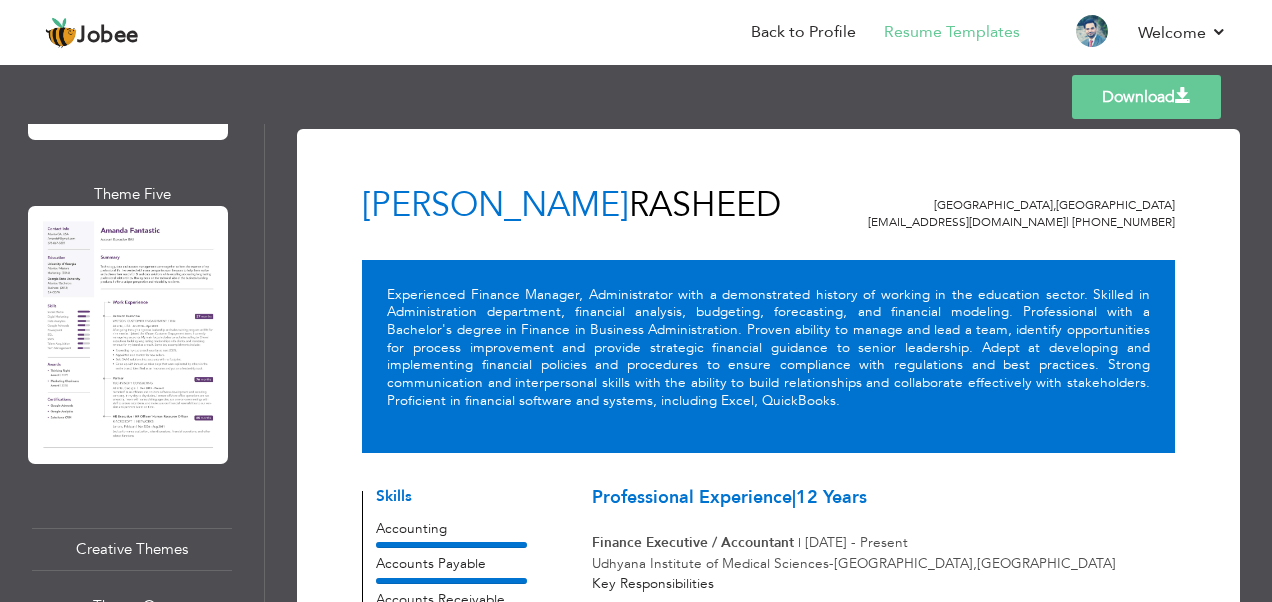 scroll, scrollTop: 4937, scrollLeft: 0, axis: vertical 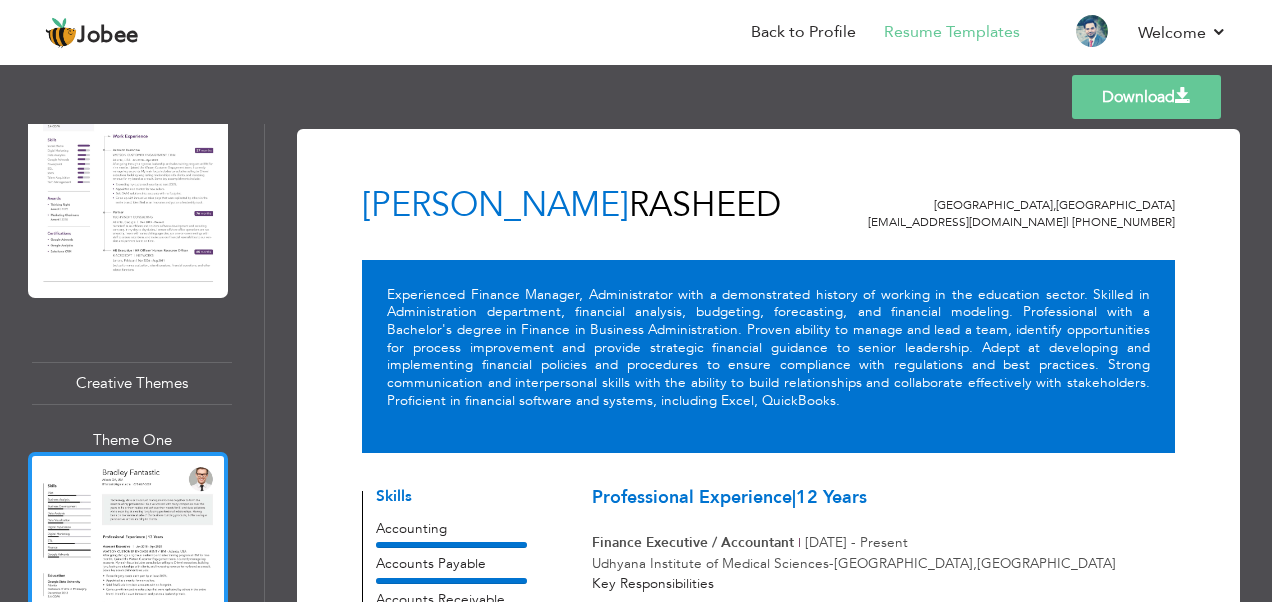 click at bounding box center [128, 581] 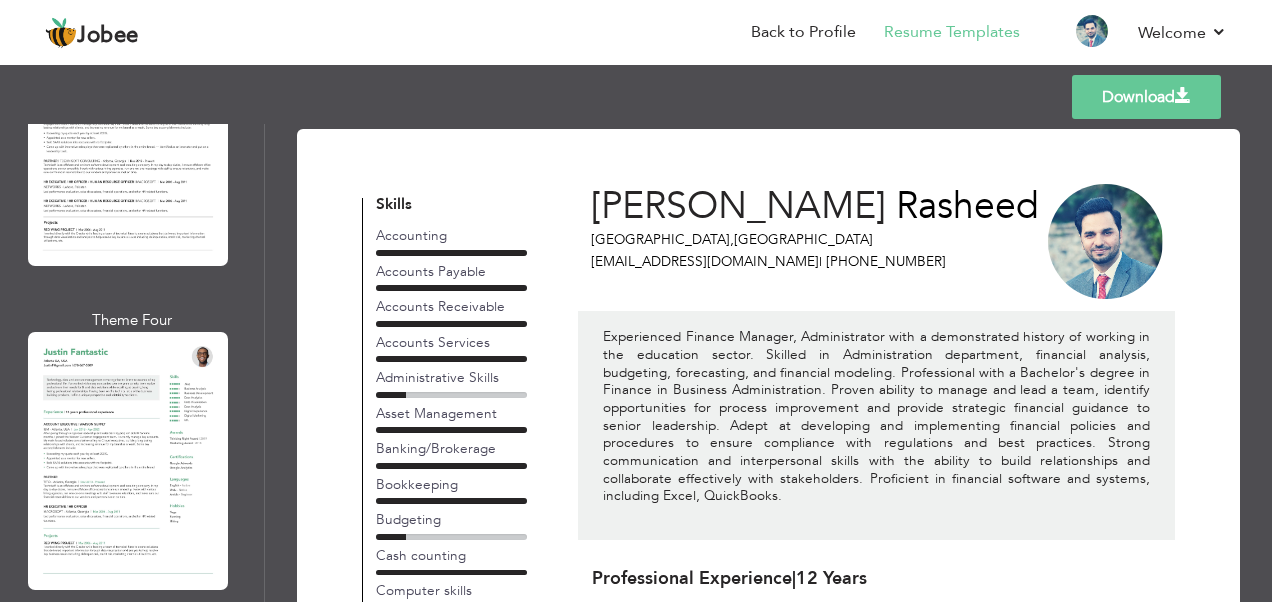 scroll, scrollTop: 3437, scrollLeft: 0, axis: vertical 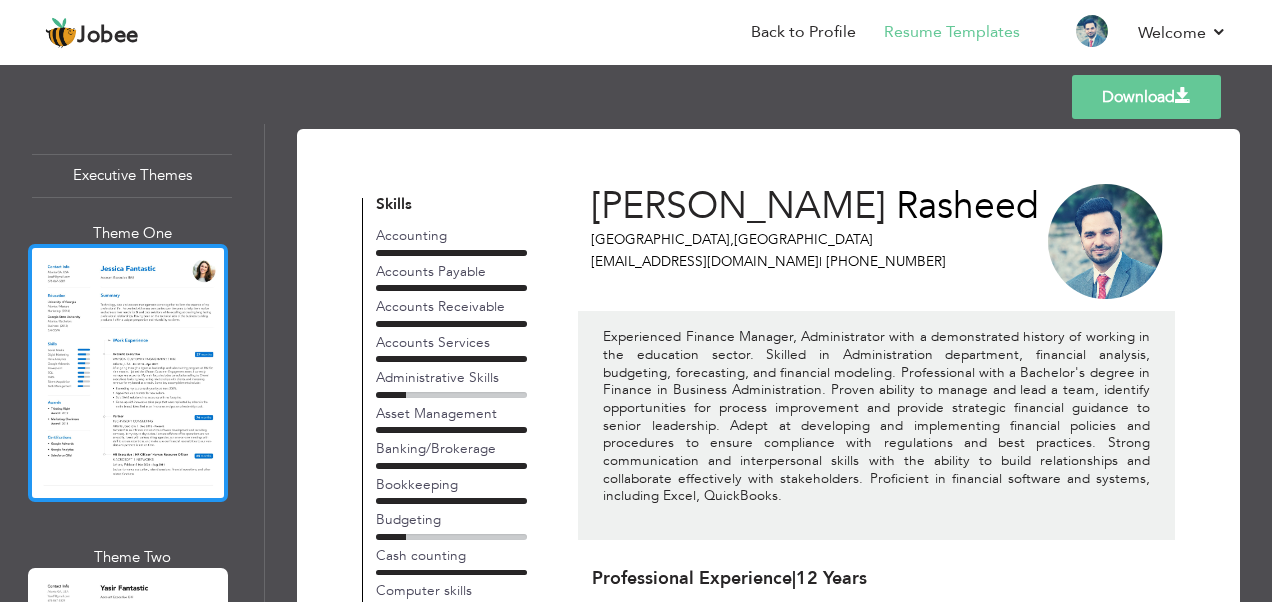 click at bounding box center (128, 373) 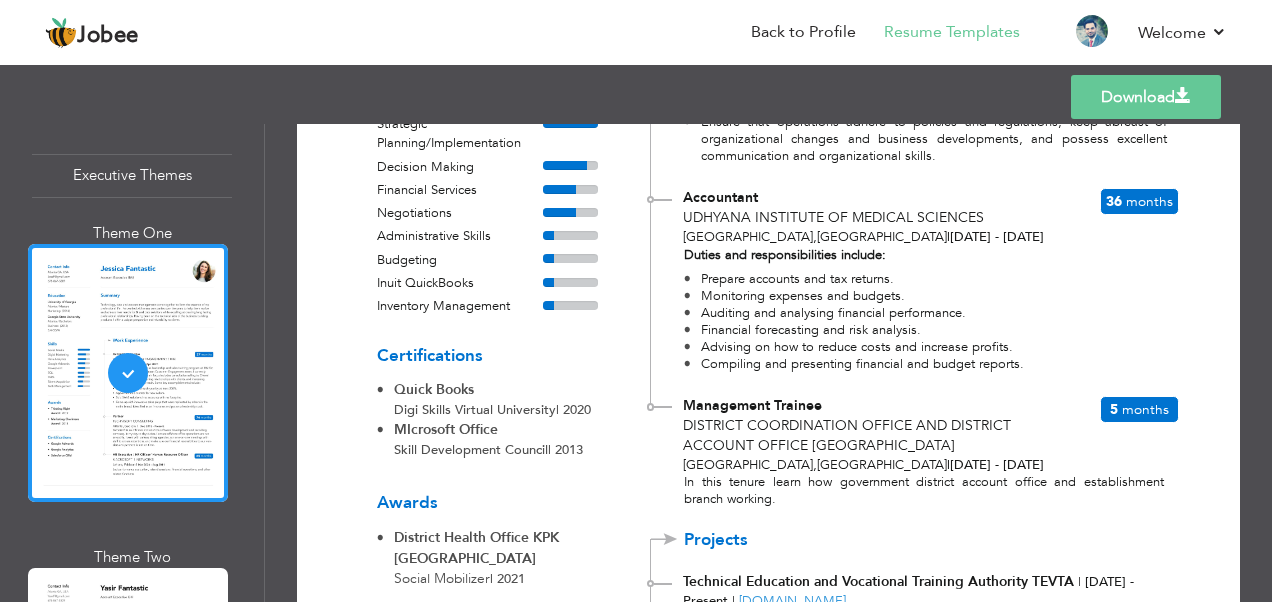 scroll, scrollTop: 600, scrollLeft: 0, axis: vertical 